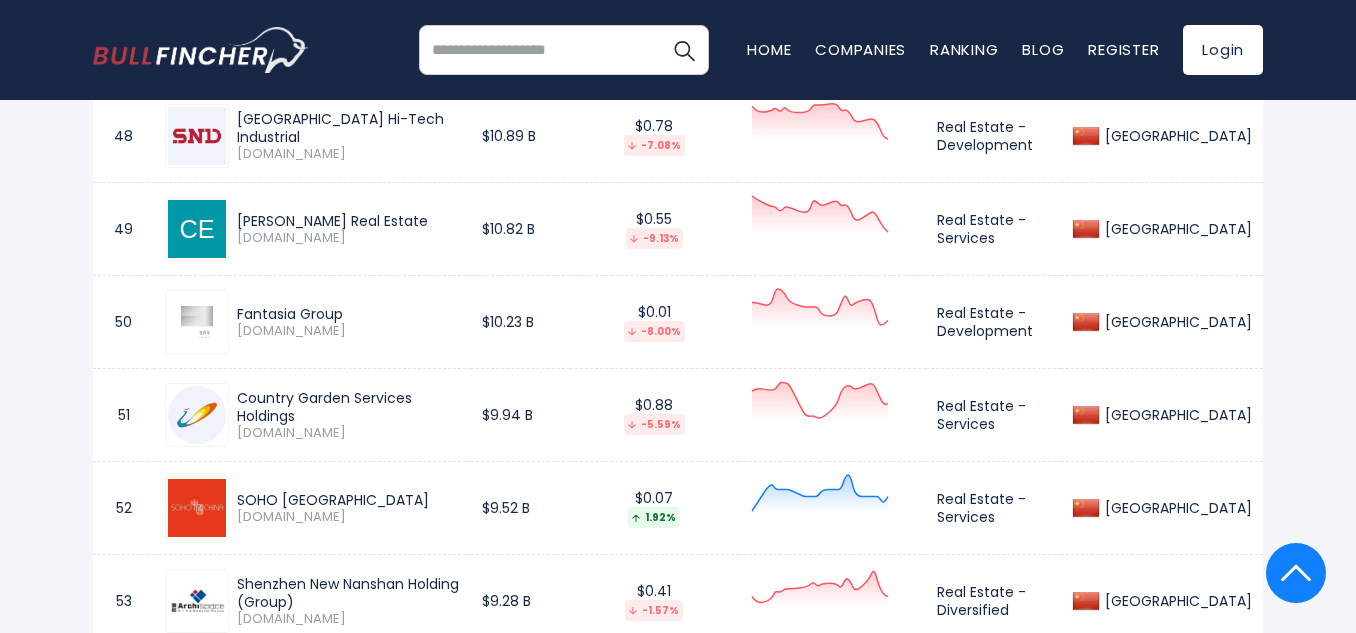 scroll, scrollTop: 5400, scrollLeft: 0, axis: vertical 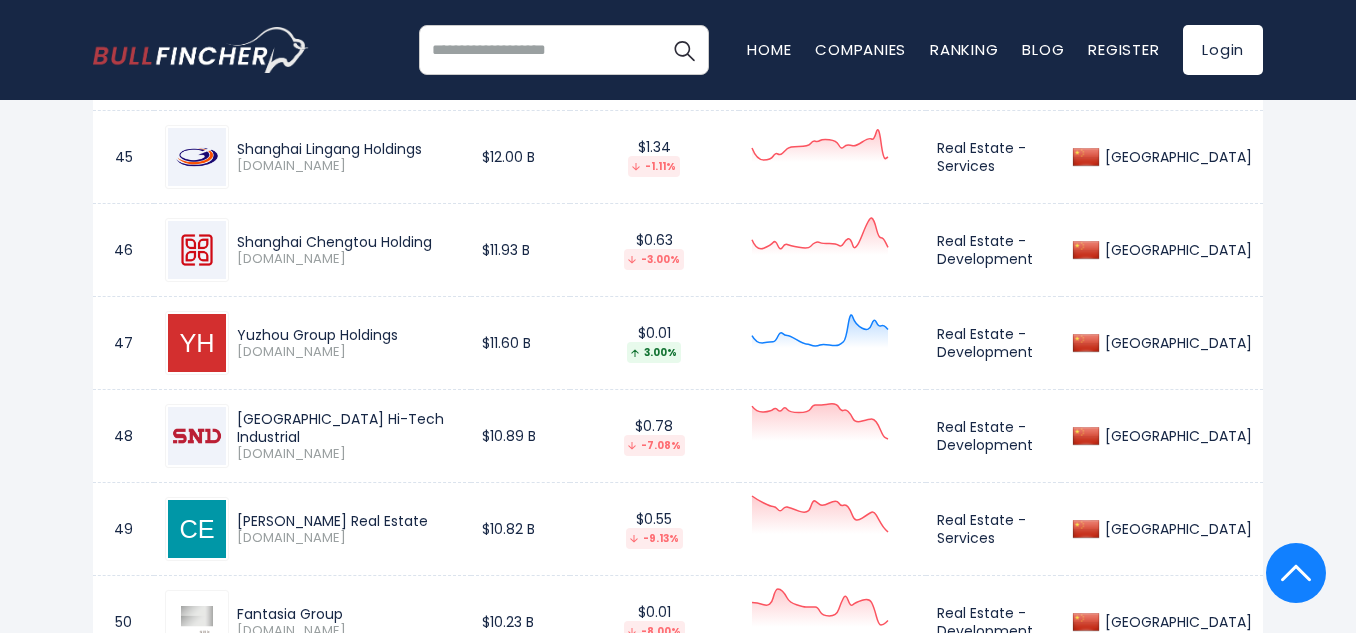 drag, startPoint x: 502, startPoint y: 422, endPoint x: 237, endPoint y: 408, distance: 265.36957 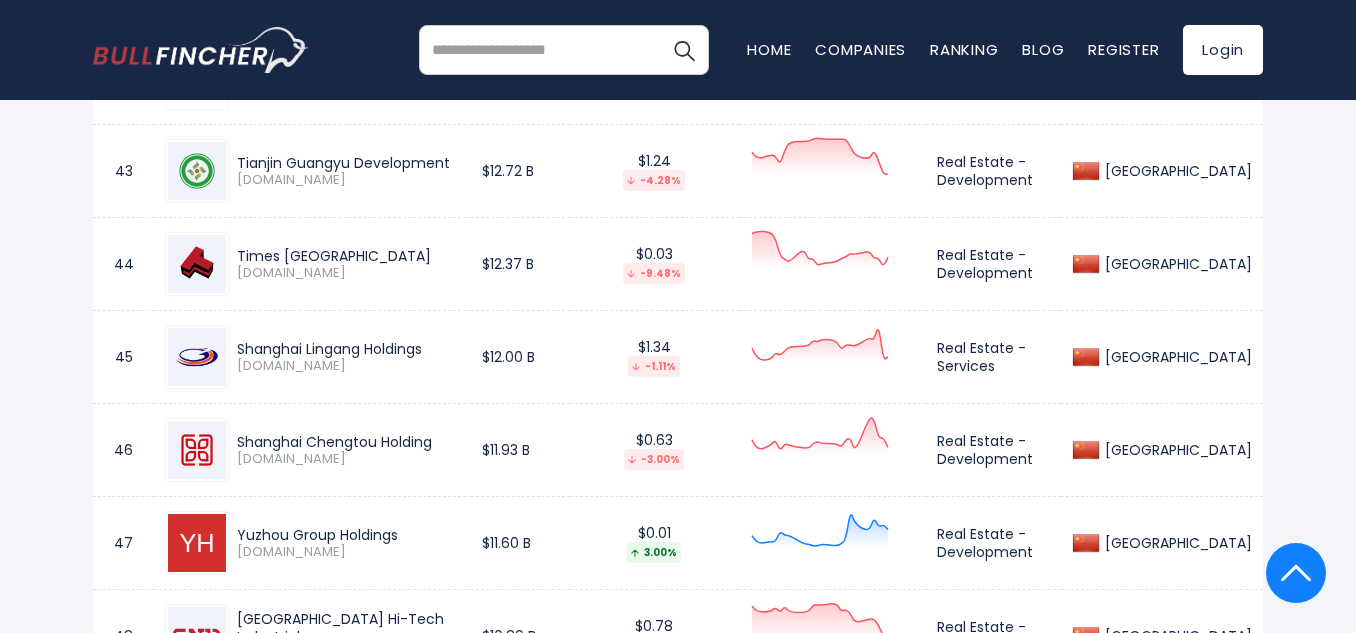 drag, startPoint x: 398, startPoint y: 542, endPoint x: 230, endPoint y: 537, distance: 168.07439 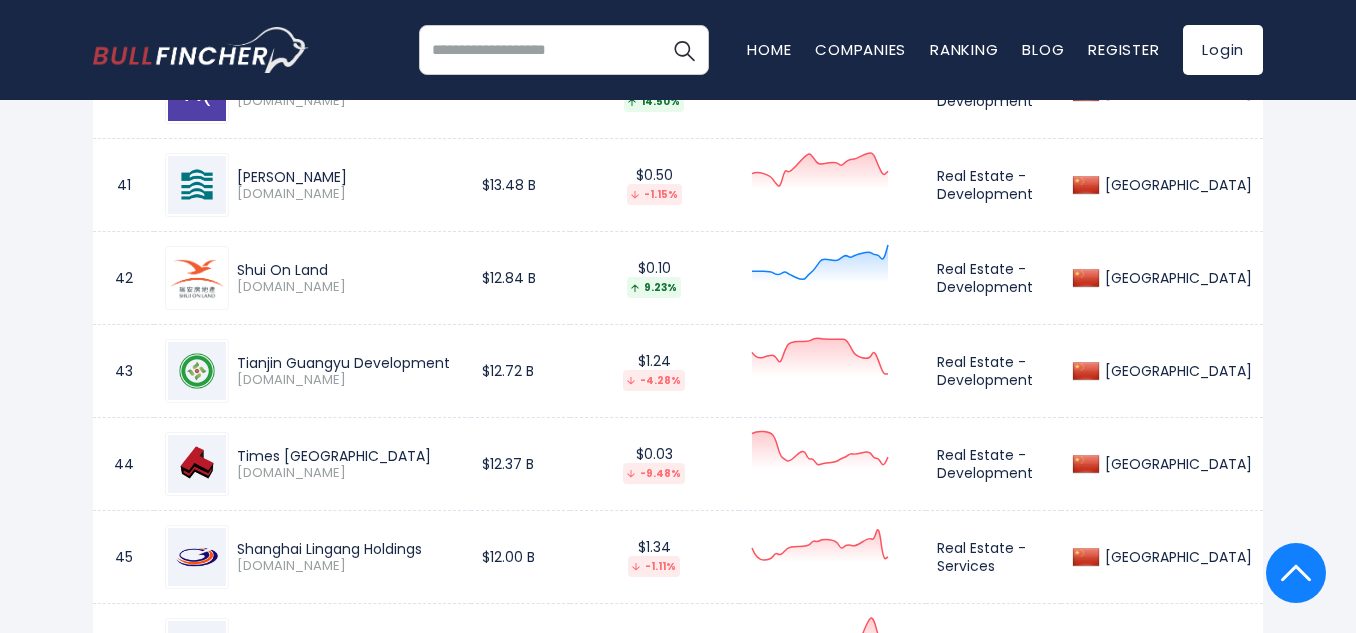 scroll, scrollTop: 4800, scrollLeft: 0, axis: vertical 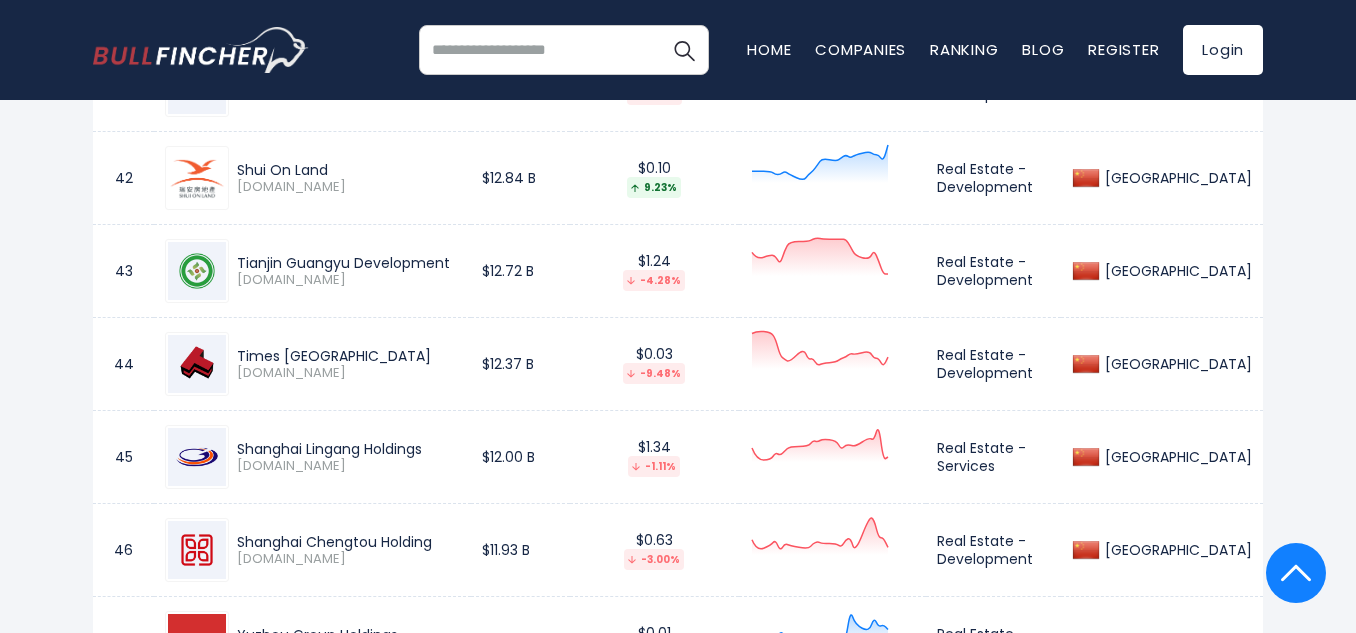 drag, startPoint x: 436, startPoint y: 544, endPoint x: 235, endPoint y: 537, distance: 201.12186 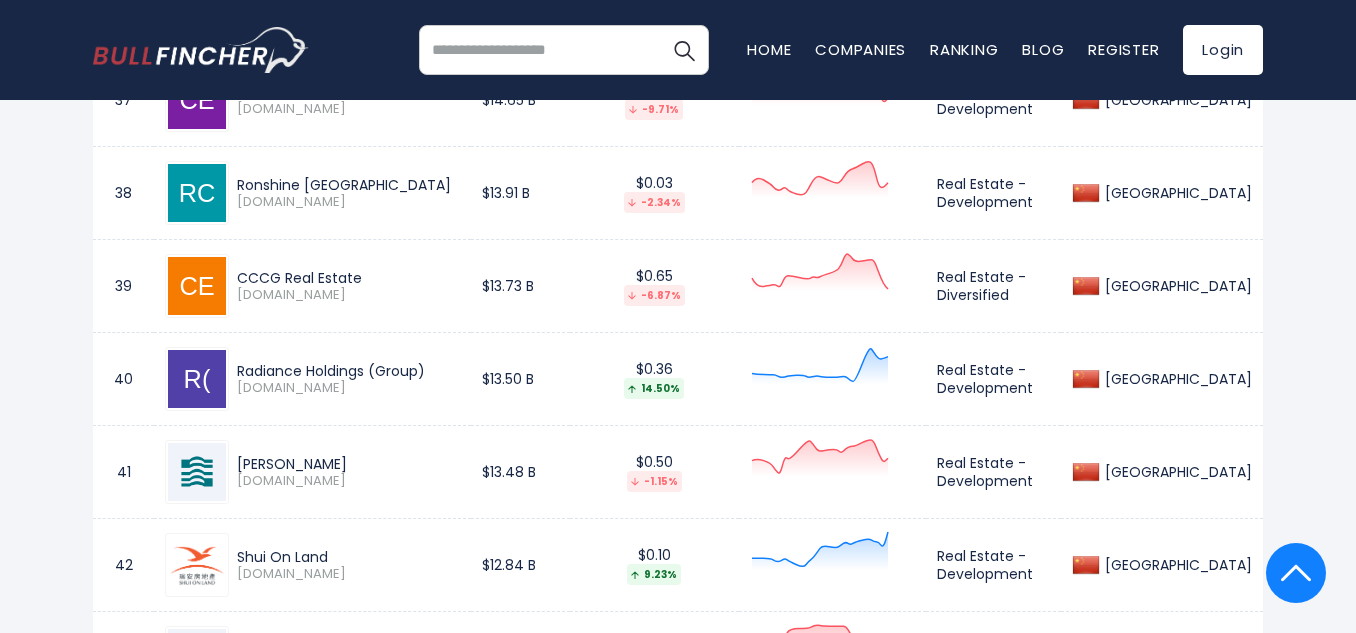 scroll, scrollTop: 4400, scrollLeft: 0, axis: vertical 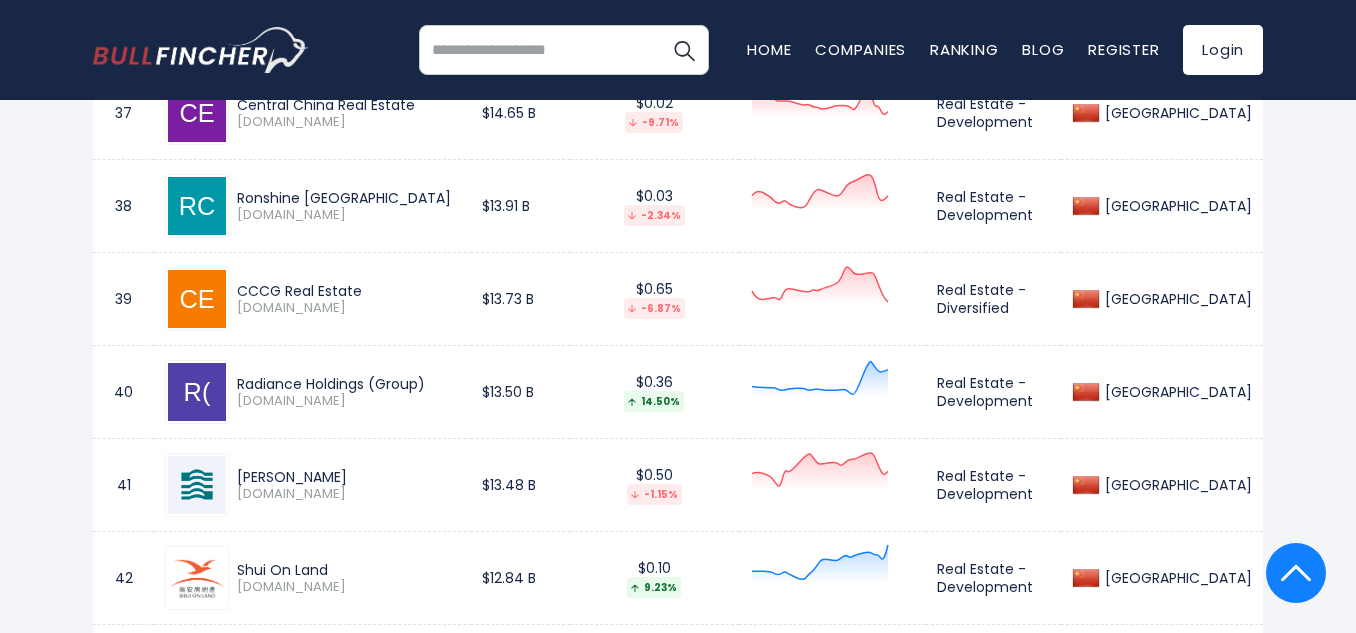 drag, startPoint x: 356, startPoint y: 477, endPoint x: 238, endPoint y: 462, distance: 118.94957 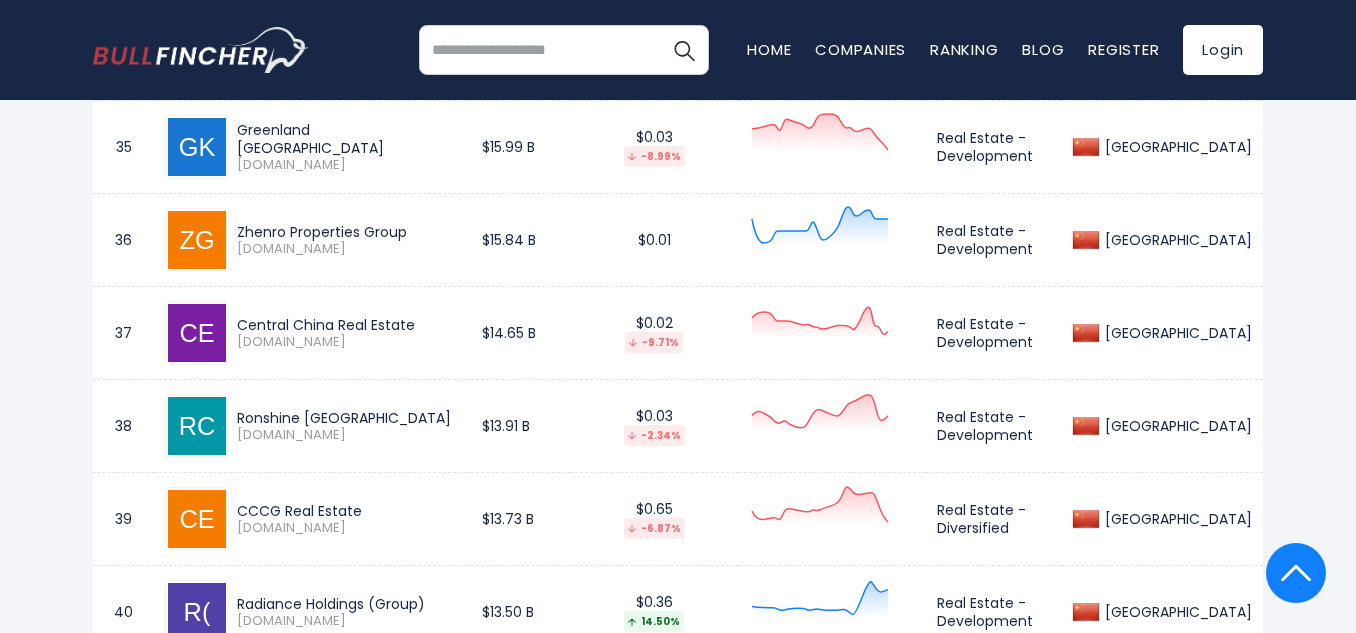 scroll, scrollTop: 4200, scrollLeft: 0, axis: vertical 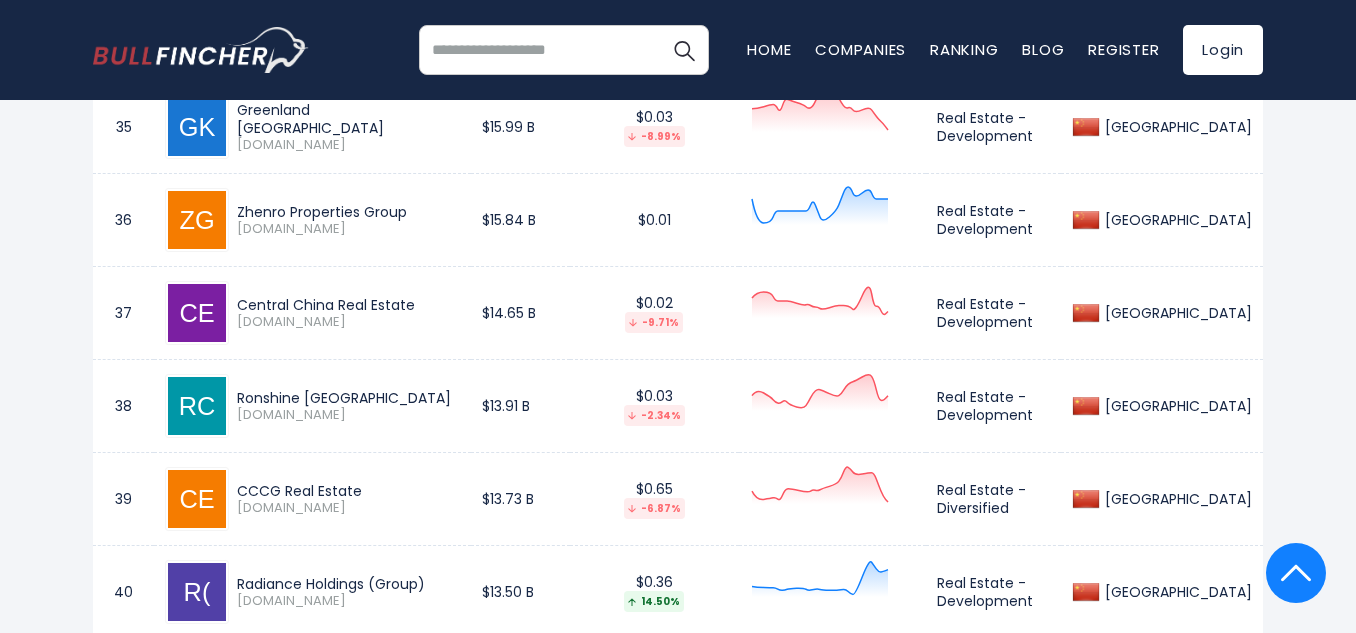 drag, startPoint x: 358, startPoint y: 397, endPoint x: 253, endPoint y: 384, distance: 105.801704 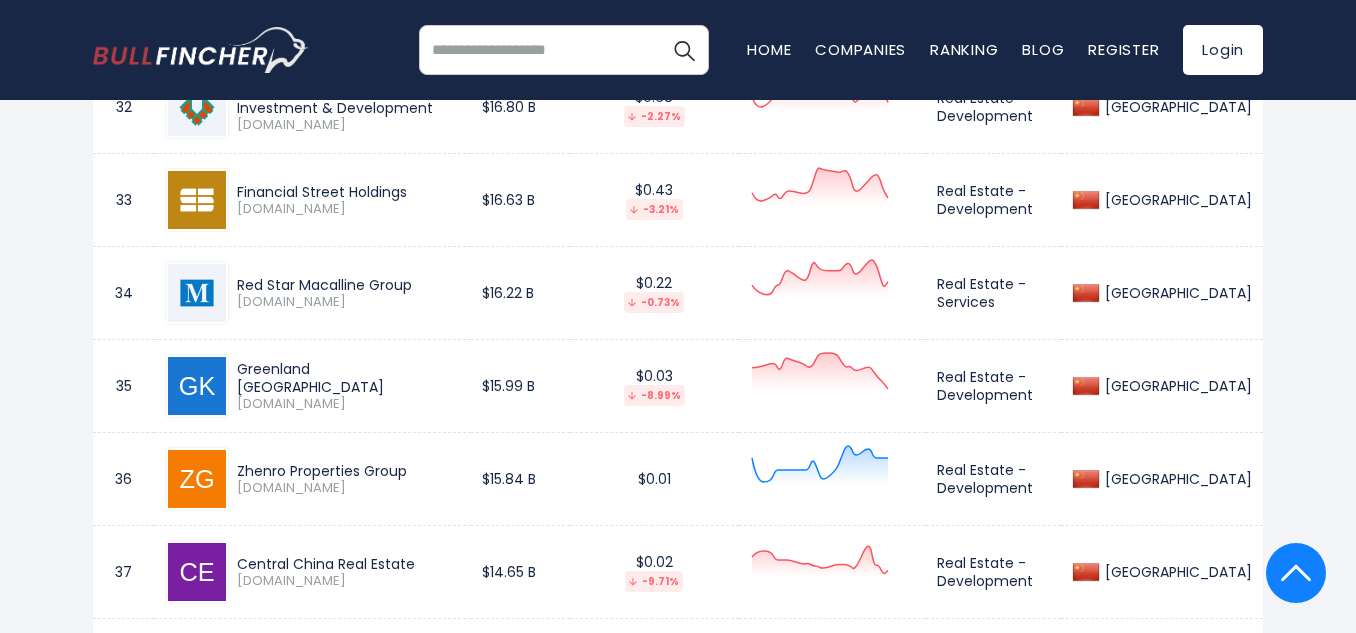 scroll, scrollTop: 3900, scrollLeft: 0, axis: vertical 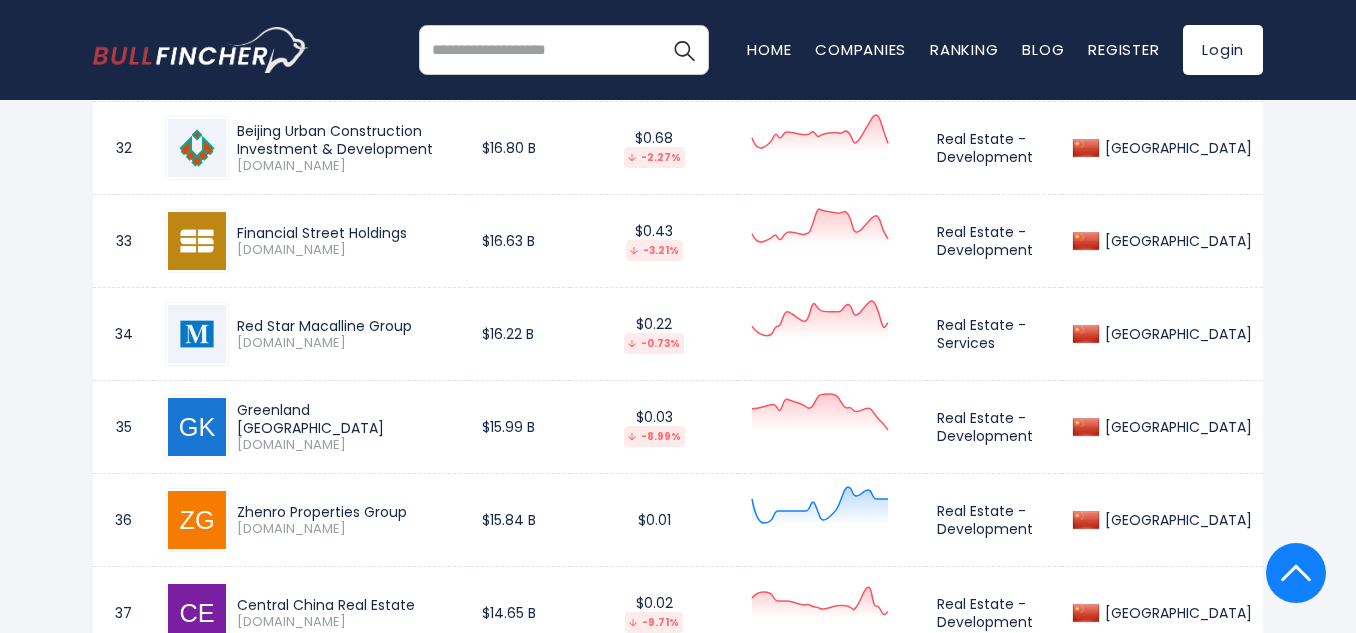 drag, startPoint x: 417, startPoint y: 516, endPoint x: 233, endPoint y: 496, distance: 185.08377 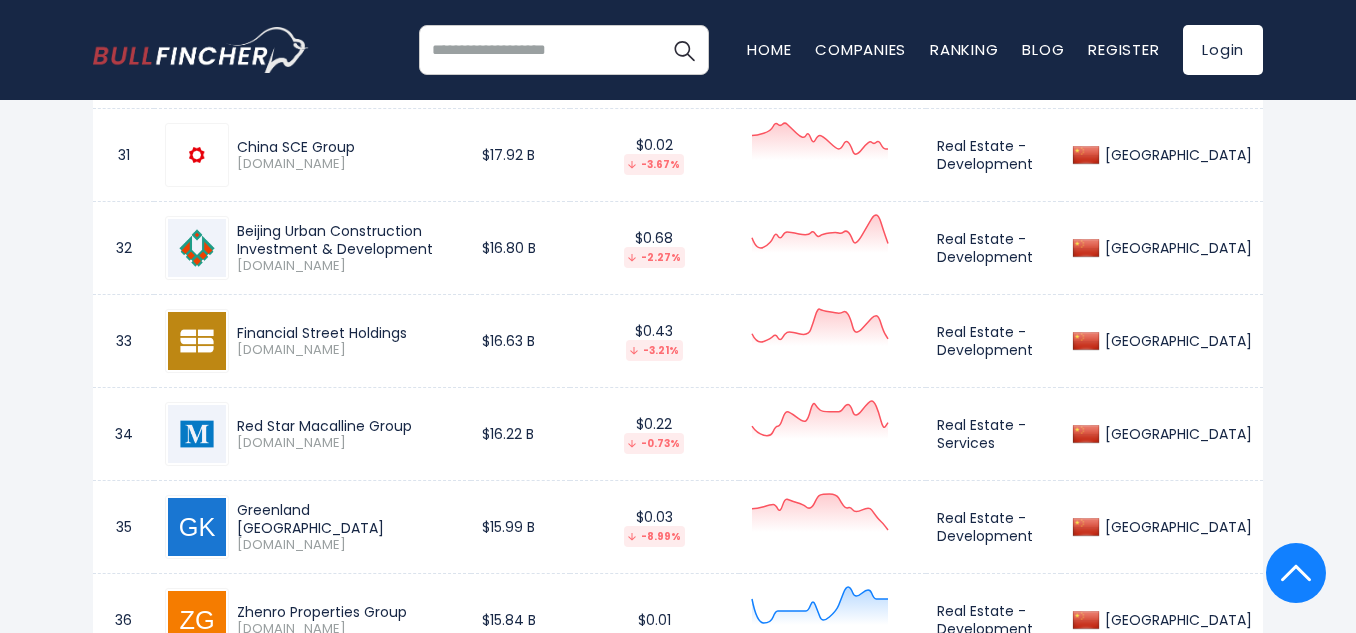 drag, startPoint x: 350, startPoint y: 517, endPoint x: 239, endPoint y: 502, distance: 112.00893 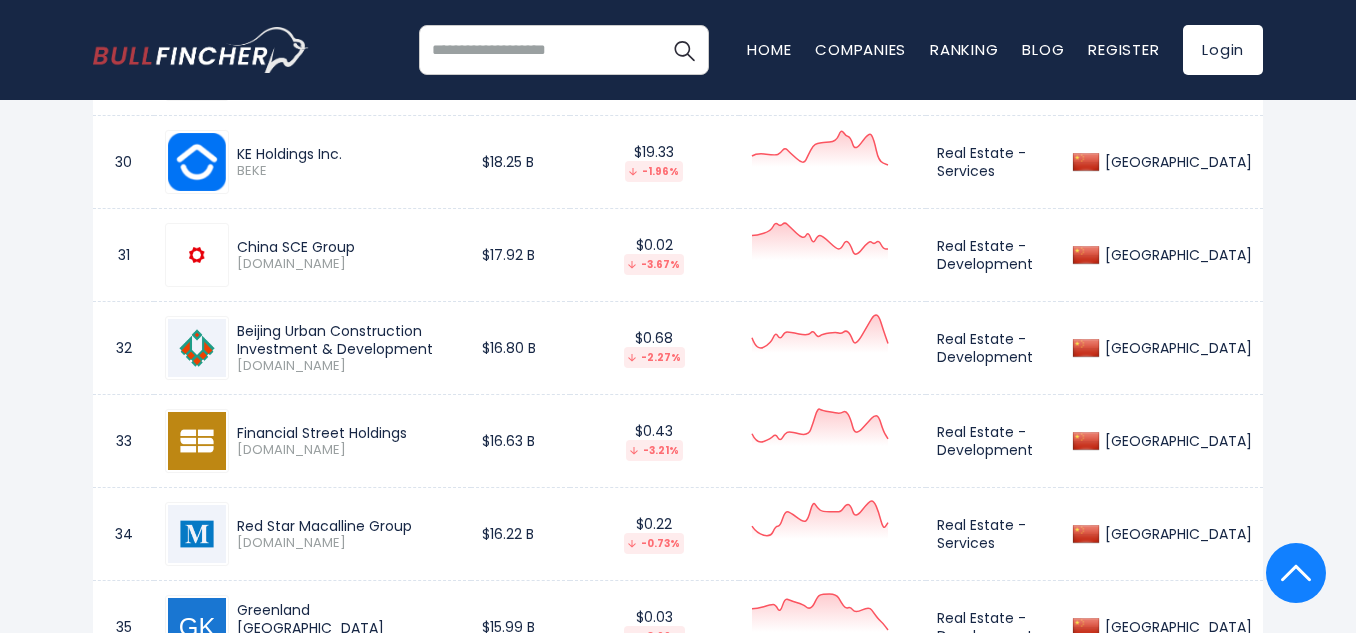drag, startPoint x: 422, startPoint y: 526, endPoint x: 238, endPoint y: 516, distance: 184.27155 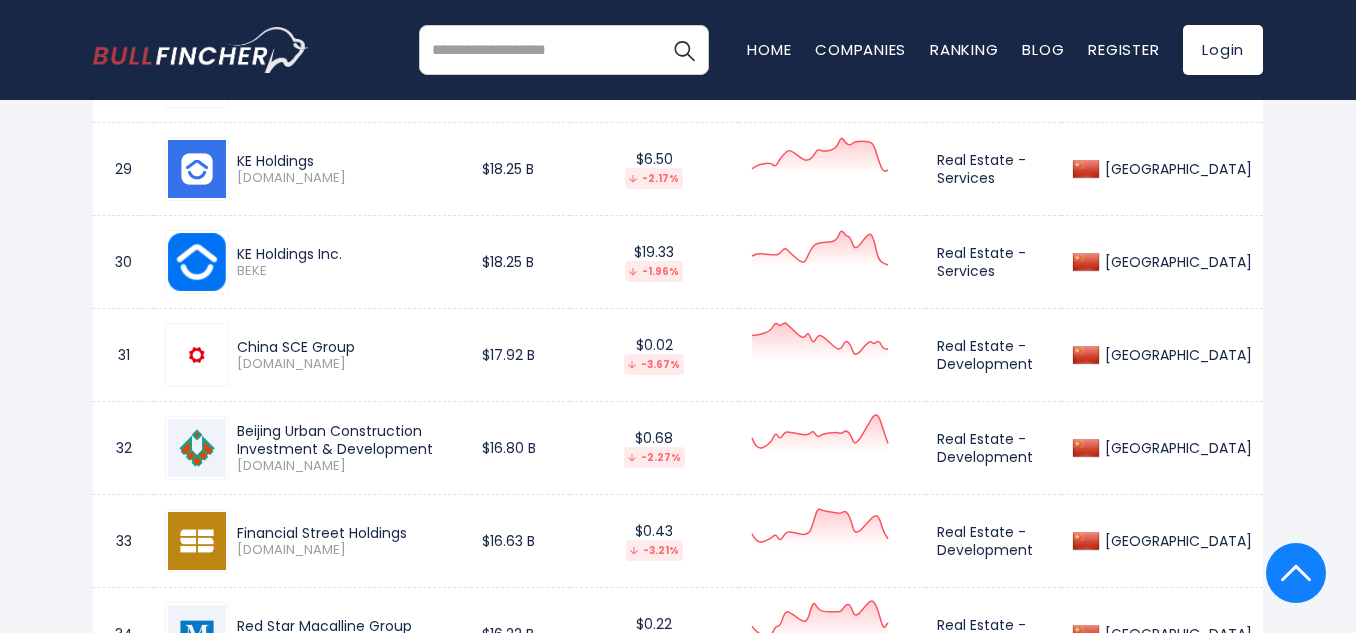 drag, startPoint x: 422, startPoint y: 535, endPoint x: 238, endPoint y: 522, distance: 184.45866 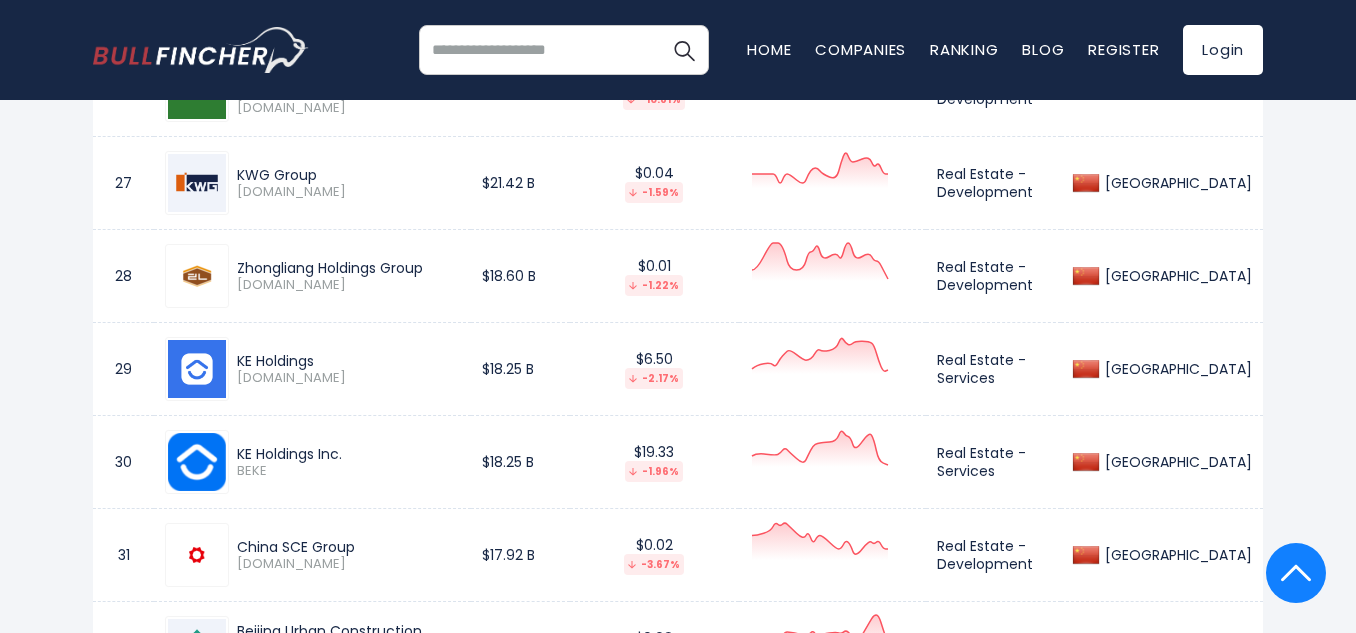 scroll, scrollTop: 3500, scrollLeft: 0, axis: vertical 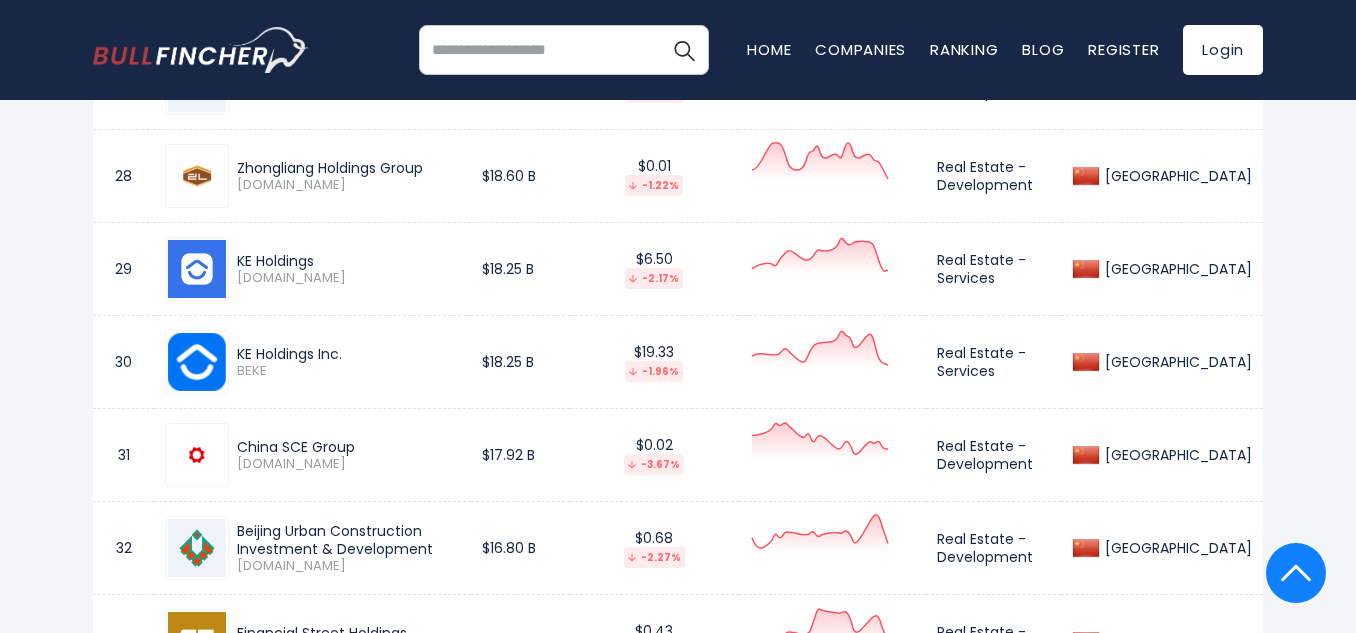 drag, startPoint x: 344, startPoint y: 551, endPoint x: 241, endPoint y: 516, distance: 108.78419 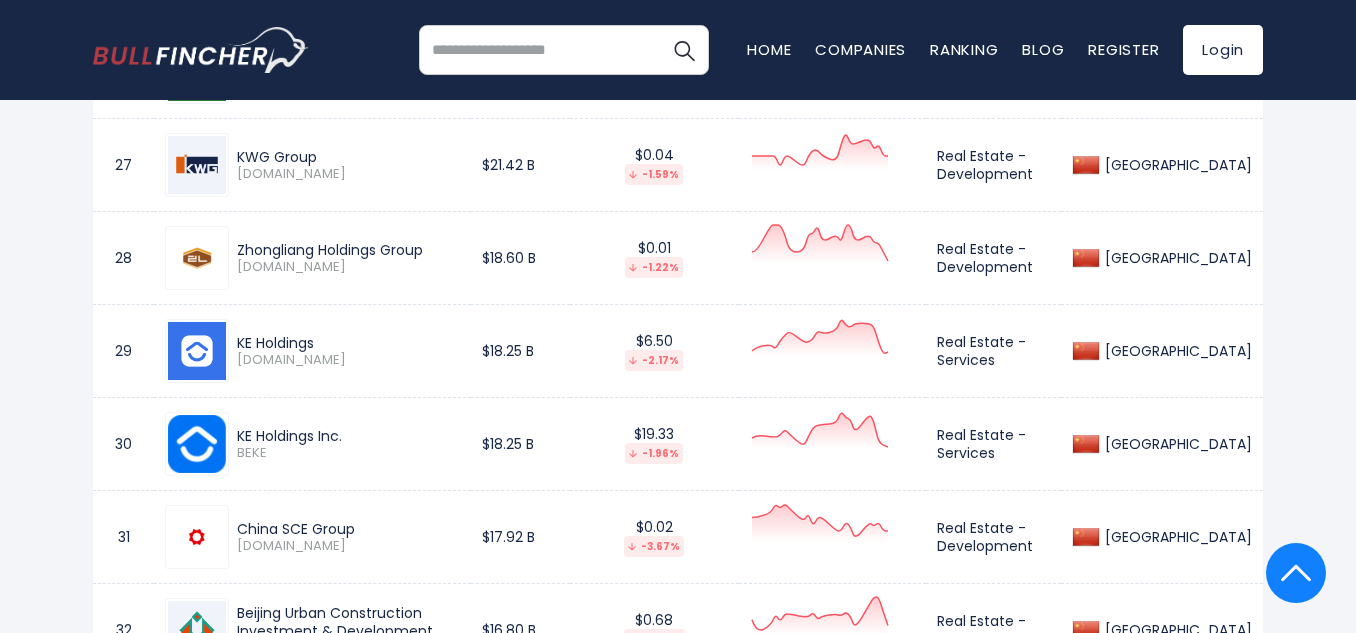scroll, scrollTop: 3400, scrollLeft: 0, axis: vertical 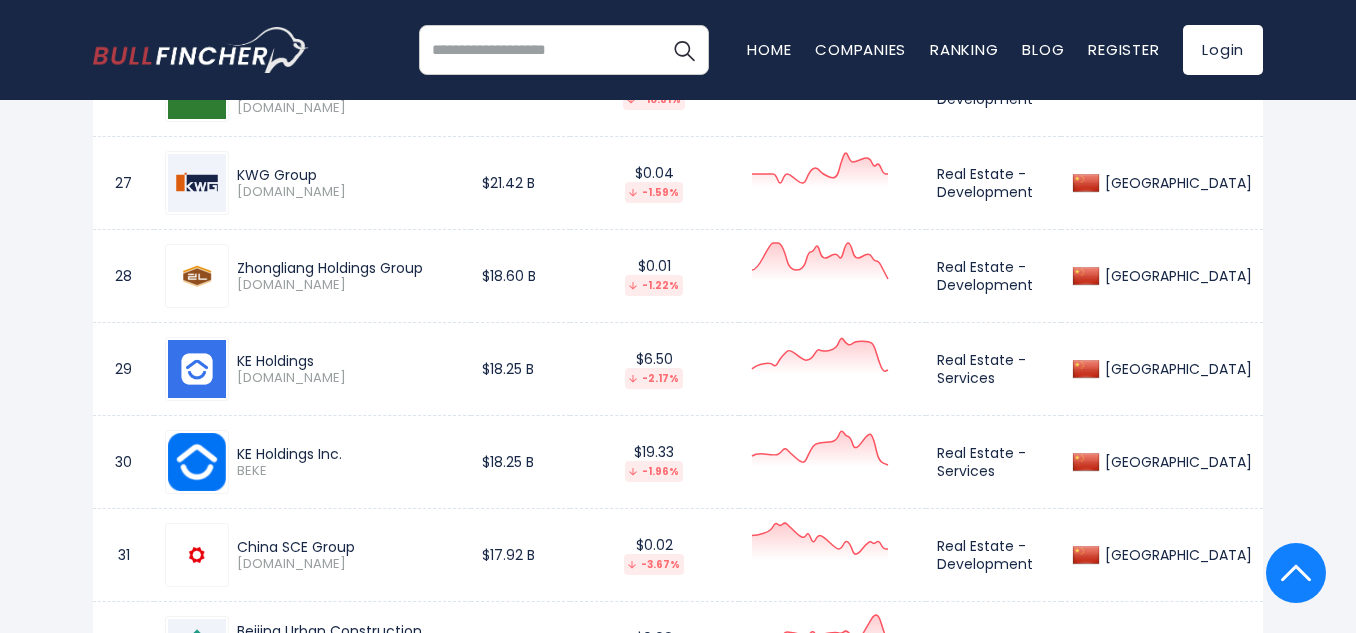 drag, startPoint x: 353, startPoint y: 456, endPoint x: 238, endPoint y: 436, distance: 116.72617 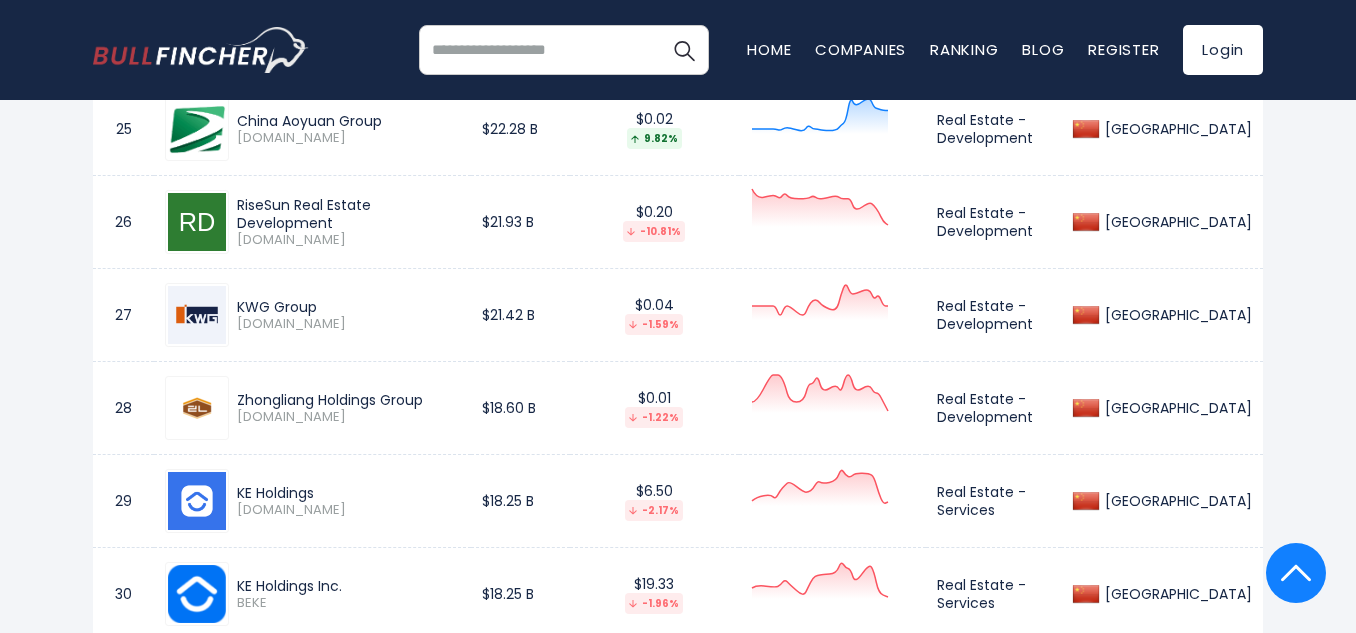 scroll, scrollTop: 3200, scrollLeft: 0, axis: vertical 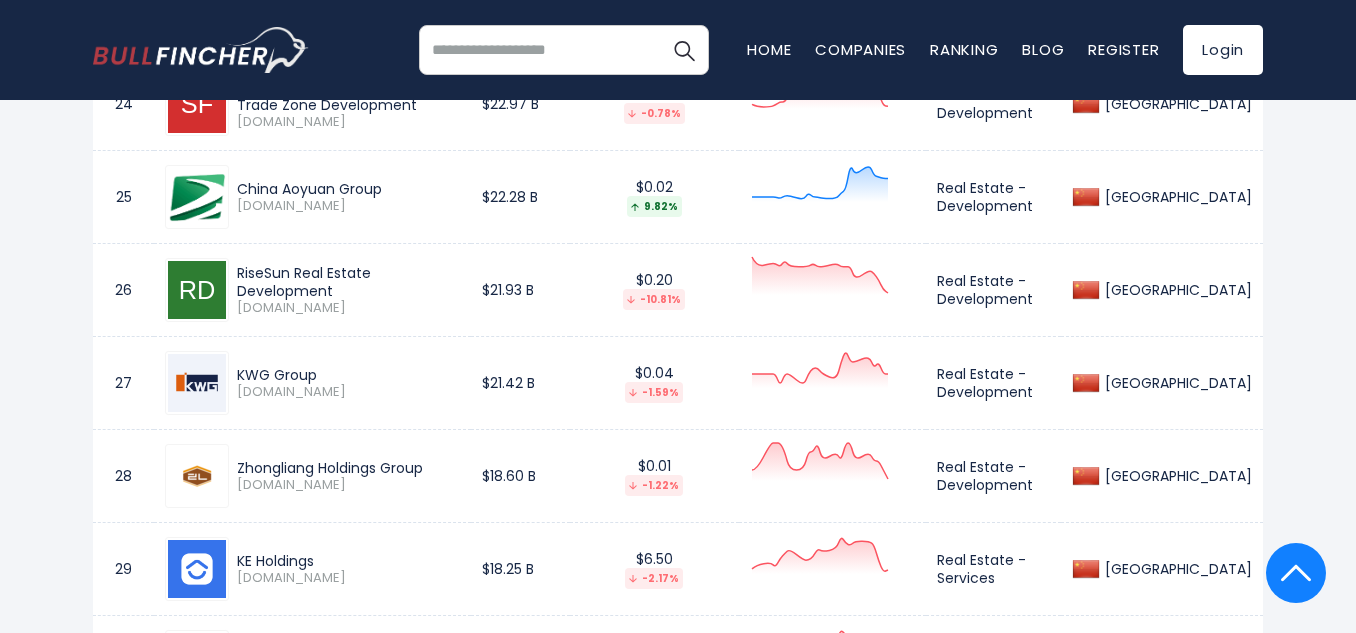 drag, startPoint x: 451, startPoint y: 459, endPoint x: 238, endPoint y: 460, distance: 213.00235 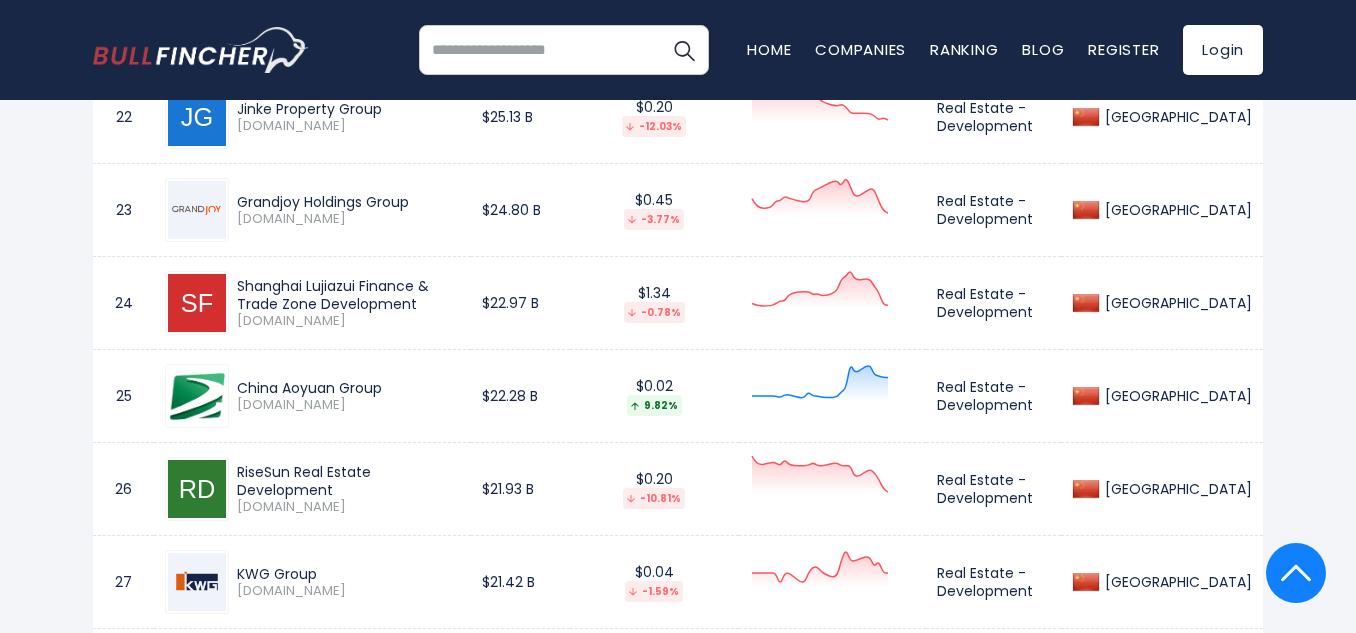 scroll, scrollTop: 3000, scrollLeft: 0, axis: vertical 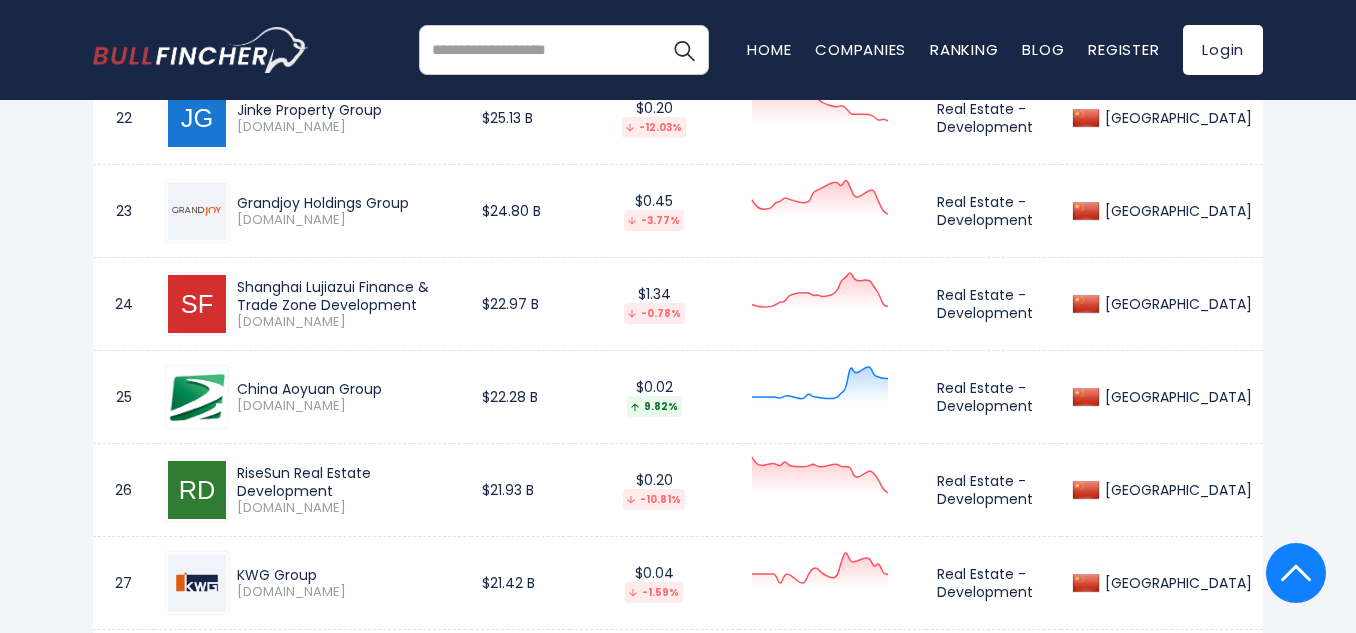 drag, startPoint x: 452, startPoint y: 480, endPoint x: 236, endPoint y: 456, distance: 217.32924 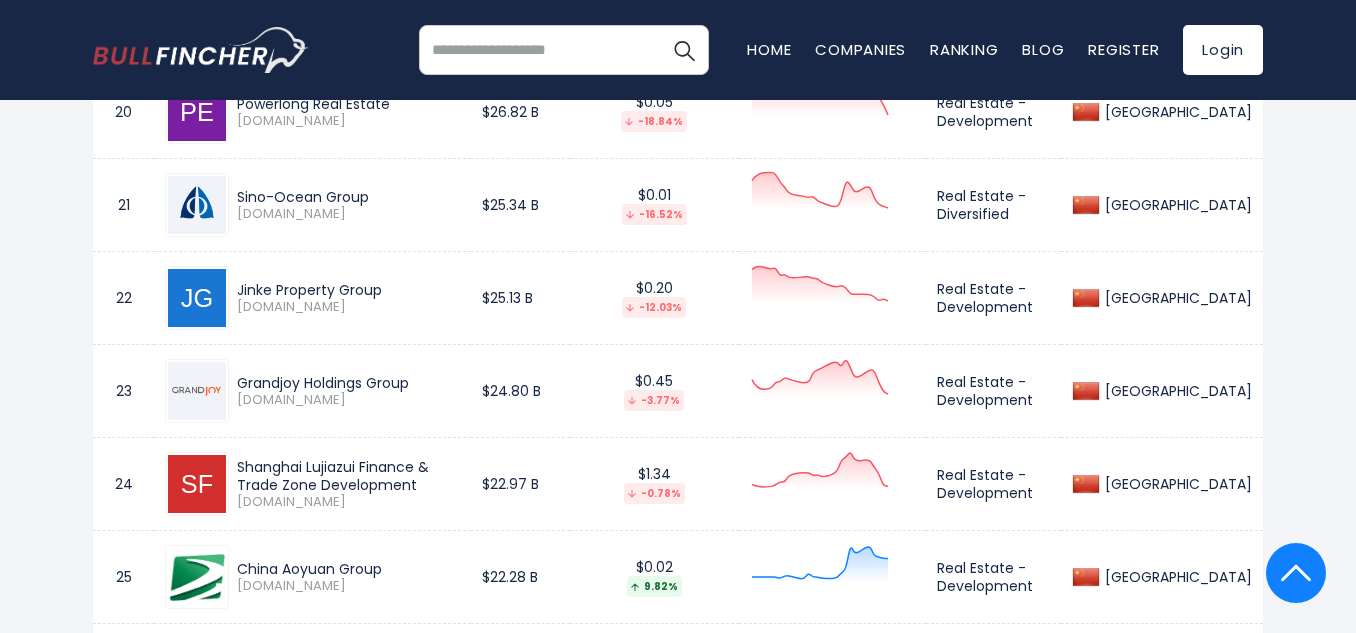 scroll, scrollTop: 2800, scrollLeft: 0, axis: vertical 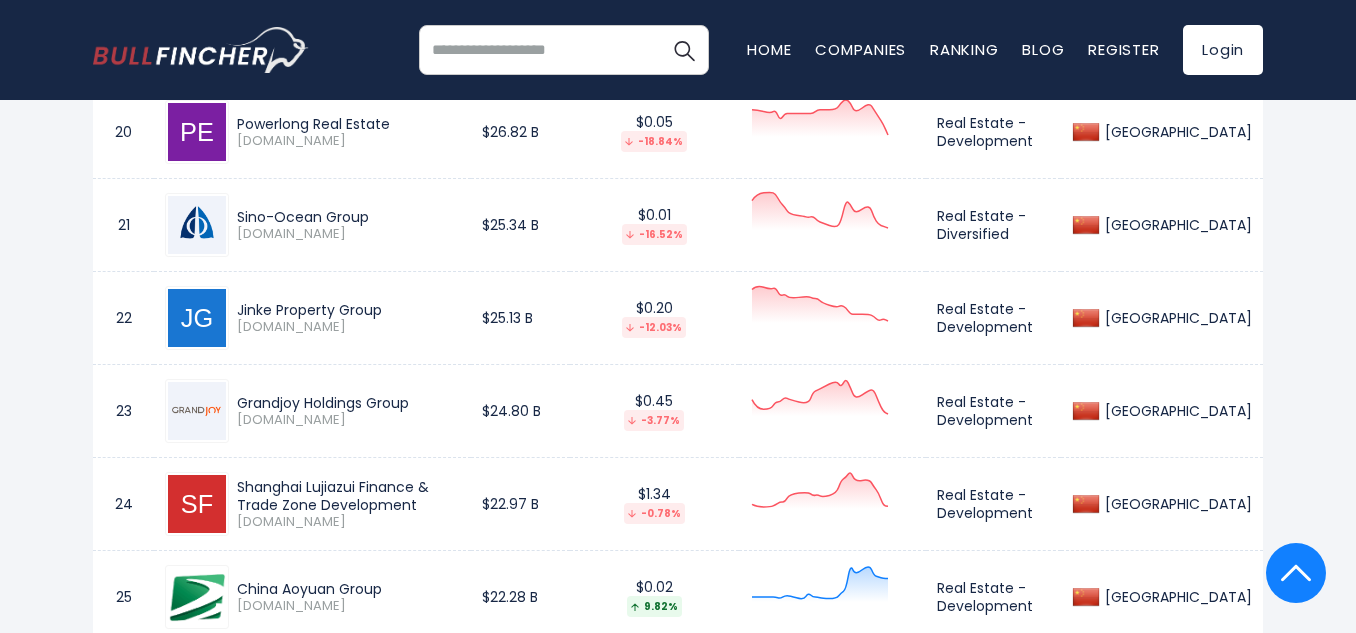 drag, startPoint x: 341, startPoint y: 508, endPoint x: 234, endPoint y: 480, distance: 110.60289 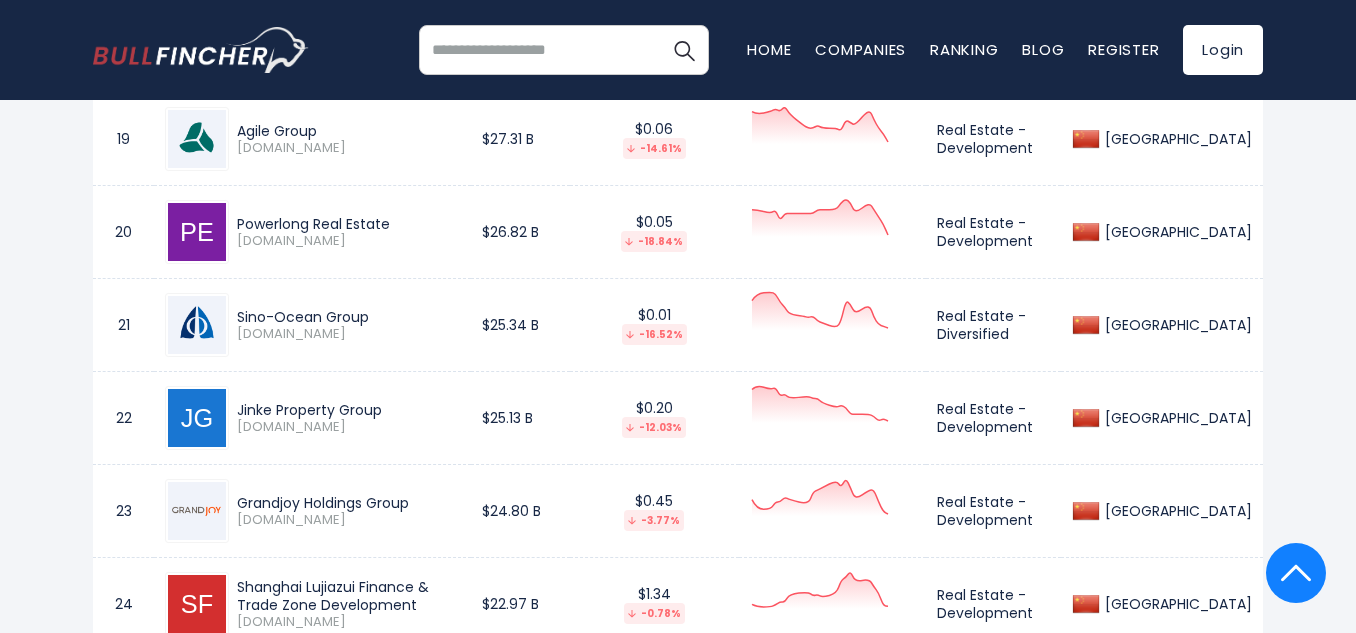 drag, startPoint x: 413, startPoint y: 503, endPoint x: 238, endPoint y: 490, distance: 175.4822 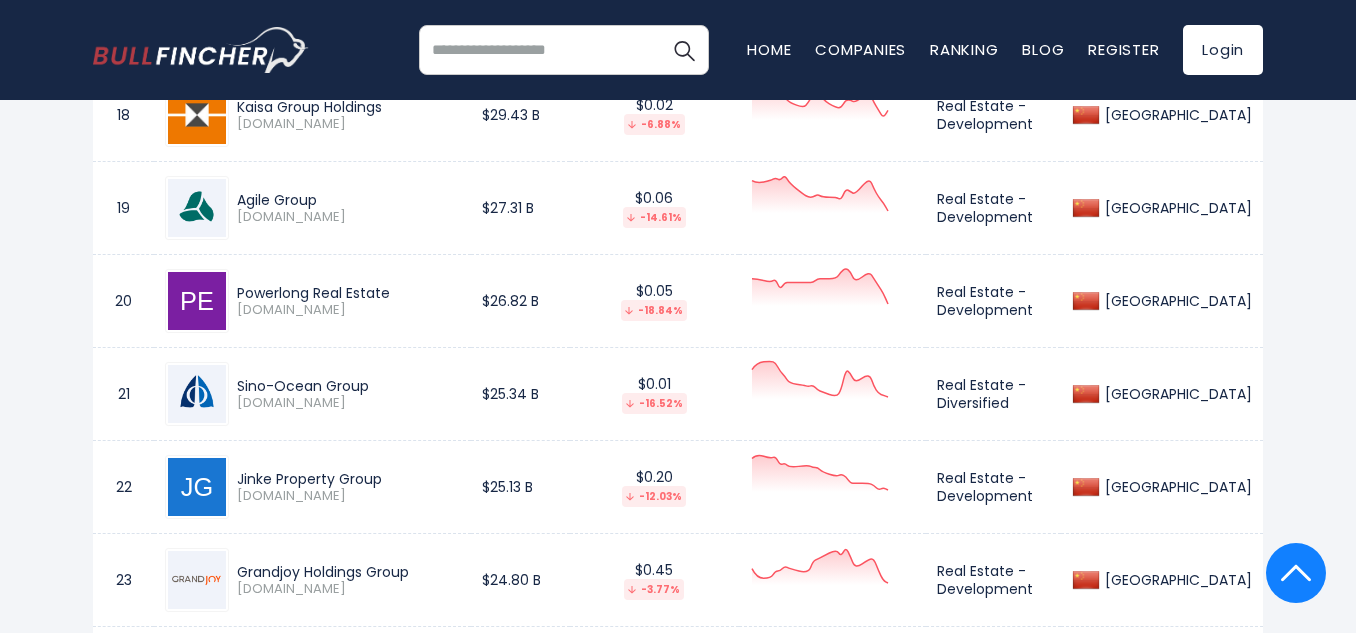 scroll, scrollTop: 2600, scrollLeft: 0, axis: vertical 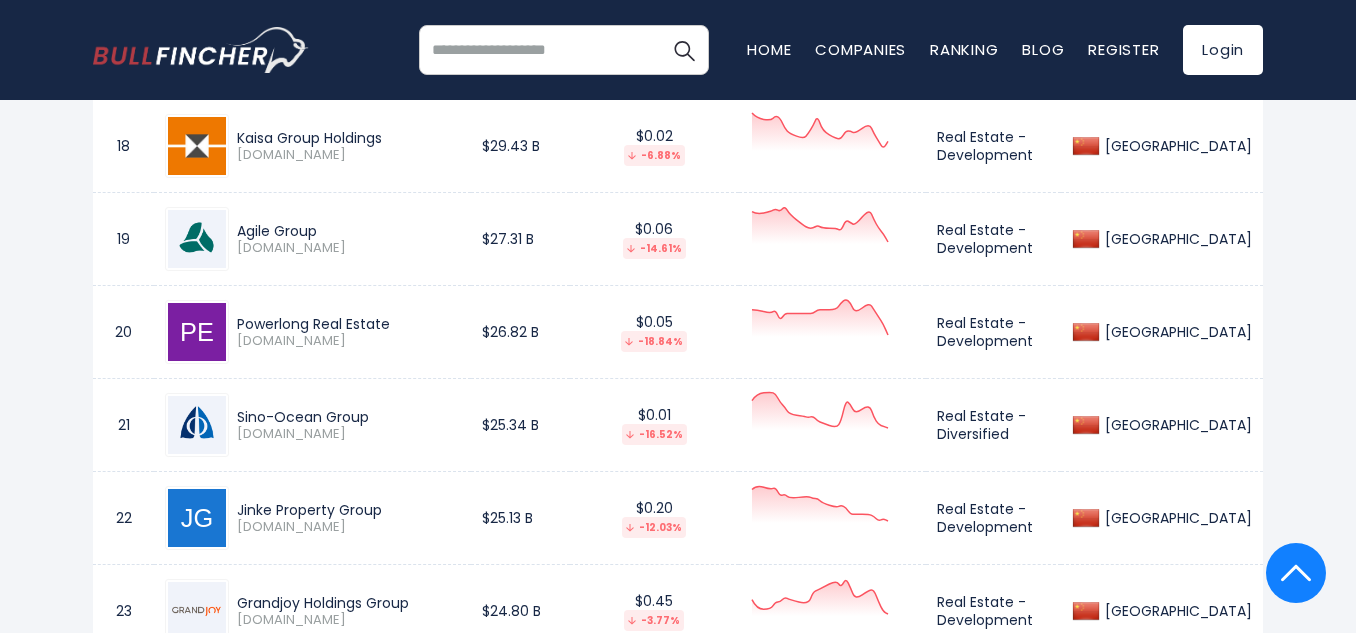 drag, startPoint x: 385, startPoint y: 510, endPoint x: 238, endPoint y: 491, distance: 148.22281 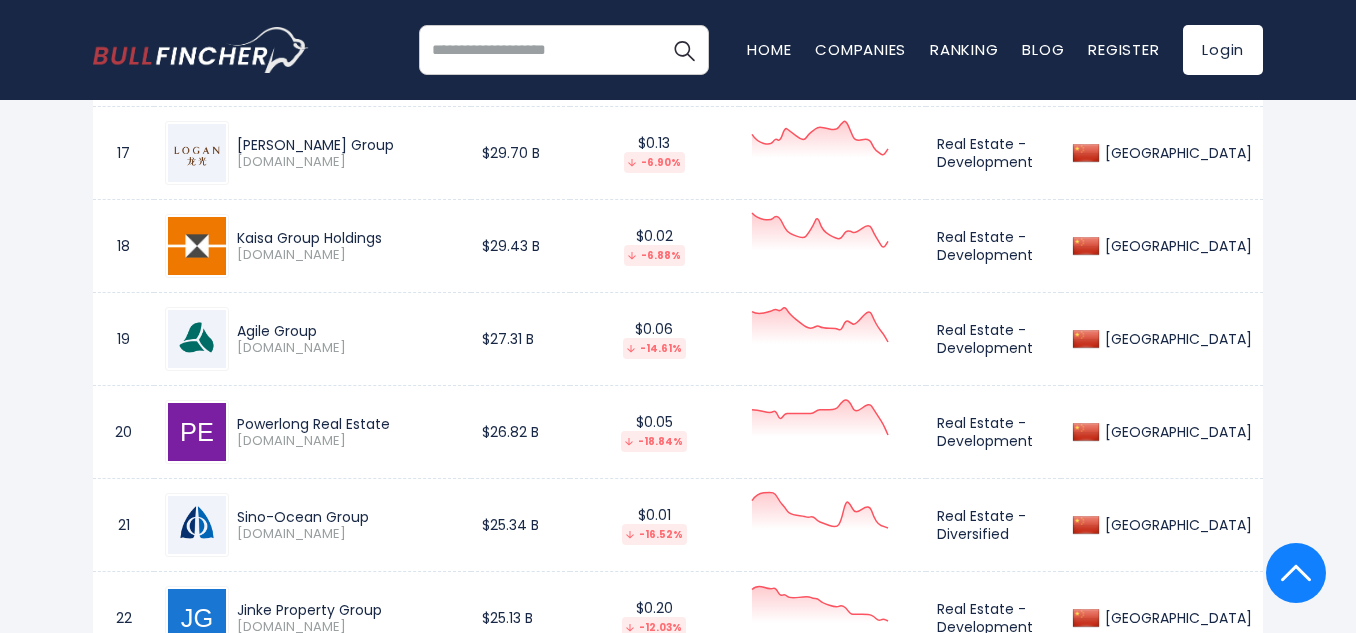drag, startPoint x: 336, startPoint y: 499, endPoint x: 239, endPoint y: 505, distance: 97.18539 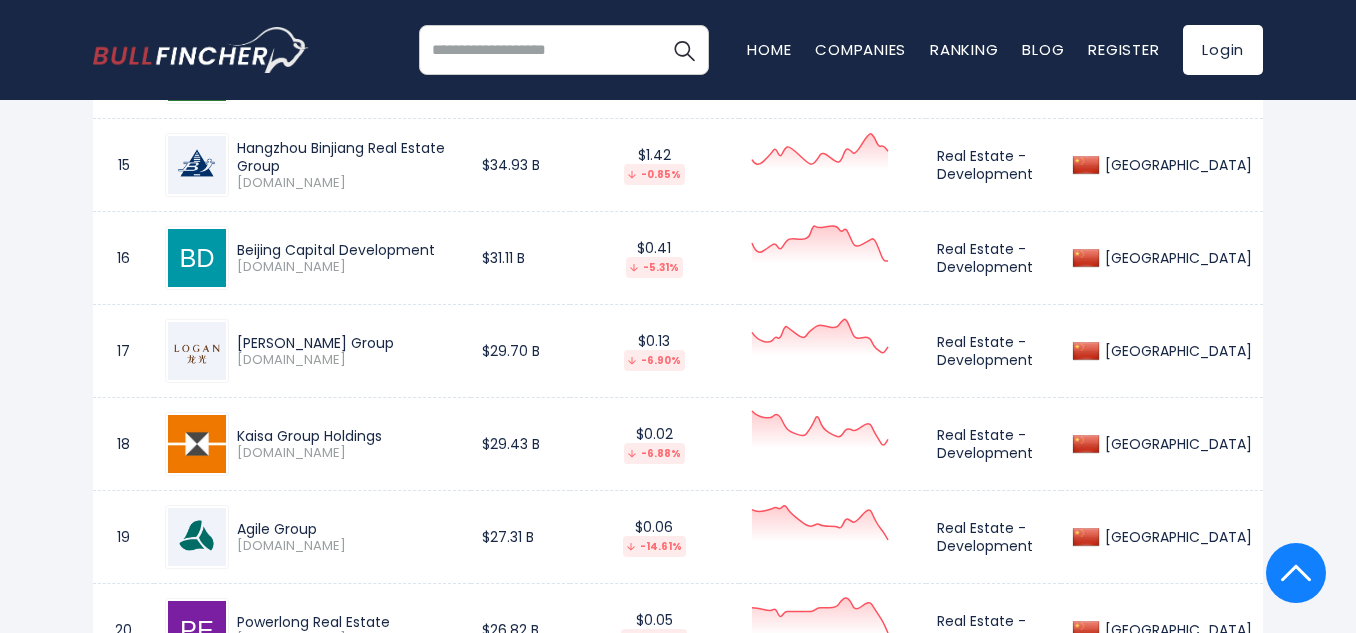 scroll, scrollTop: 2300, scrollLeft: 0, axis: vertical 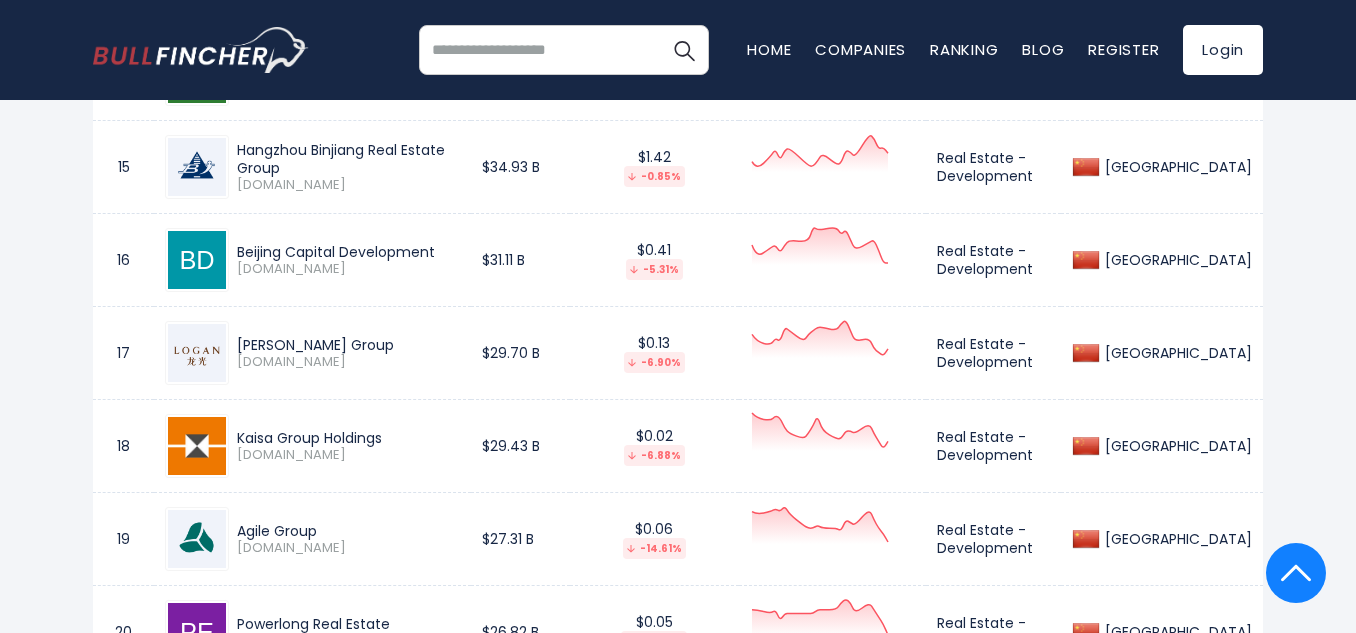 drag, startPoint x: 338, startPoint y: 527, endPoint x: 239, endPoint y: 512, distance: 100.12991 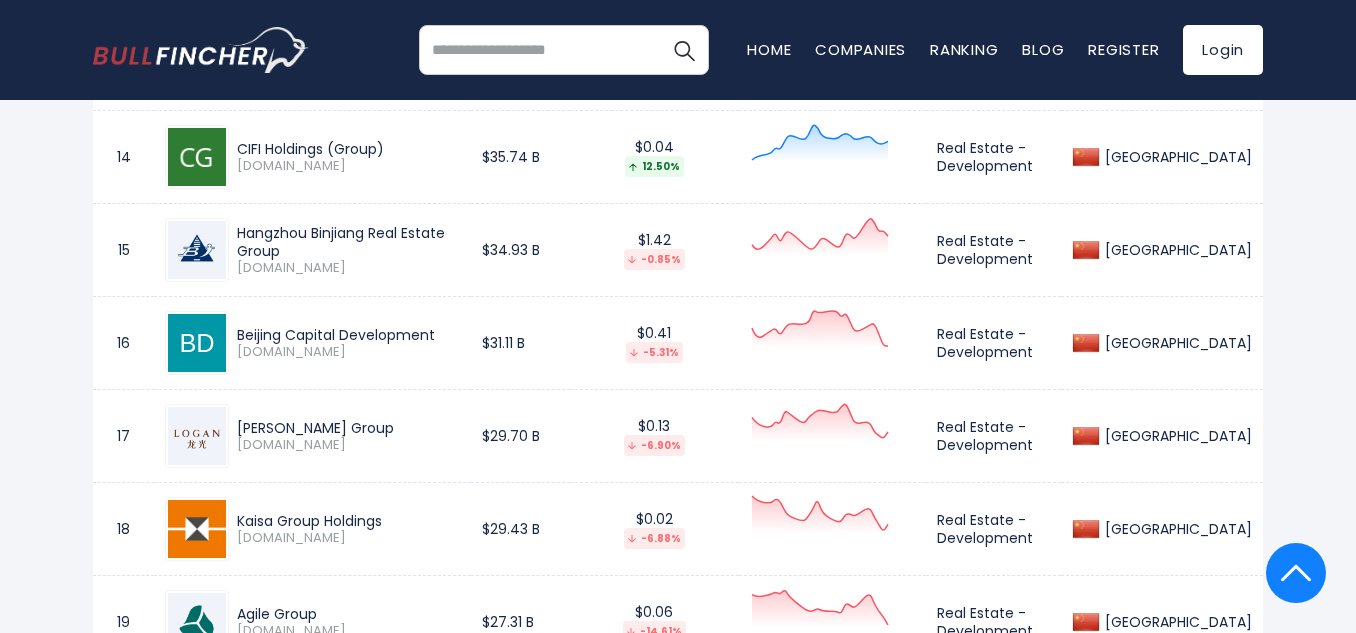 scroll, scrollTop: 2200, scrollLeft: 0, axis: vertical 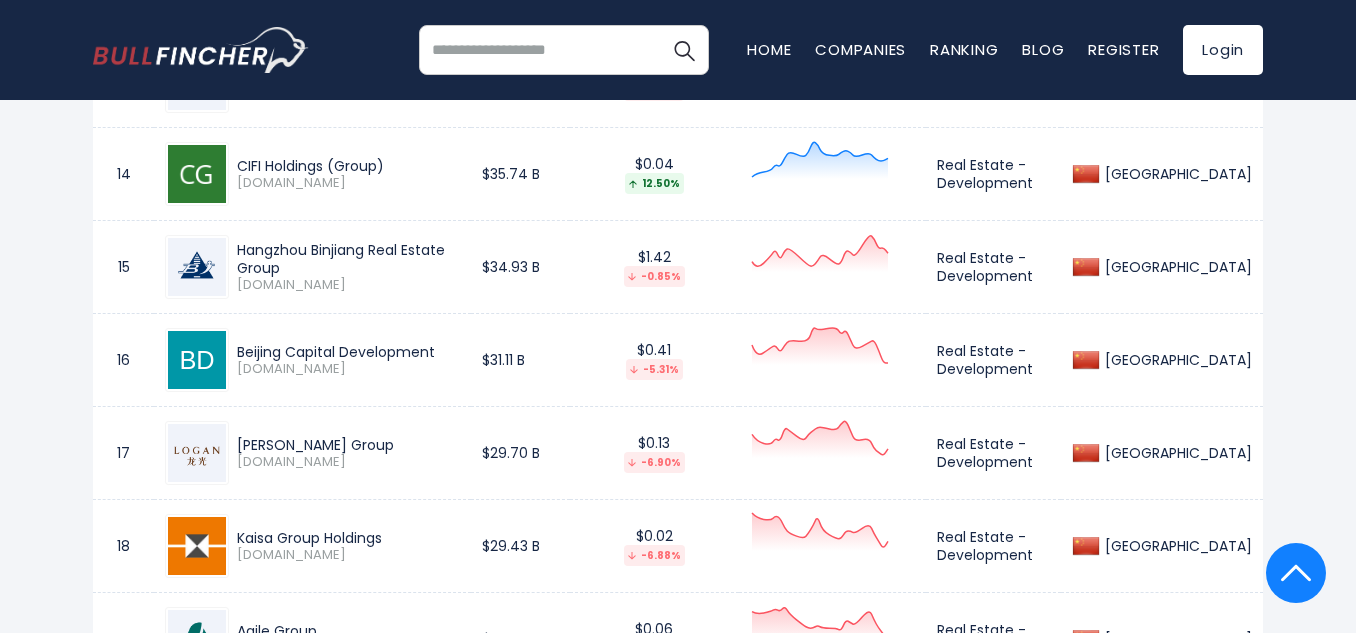 drag, startPoint x: 307, startPoint y: 532, endPoint x: 229, endPoint y: 525, distance: 78.31347 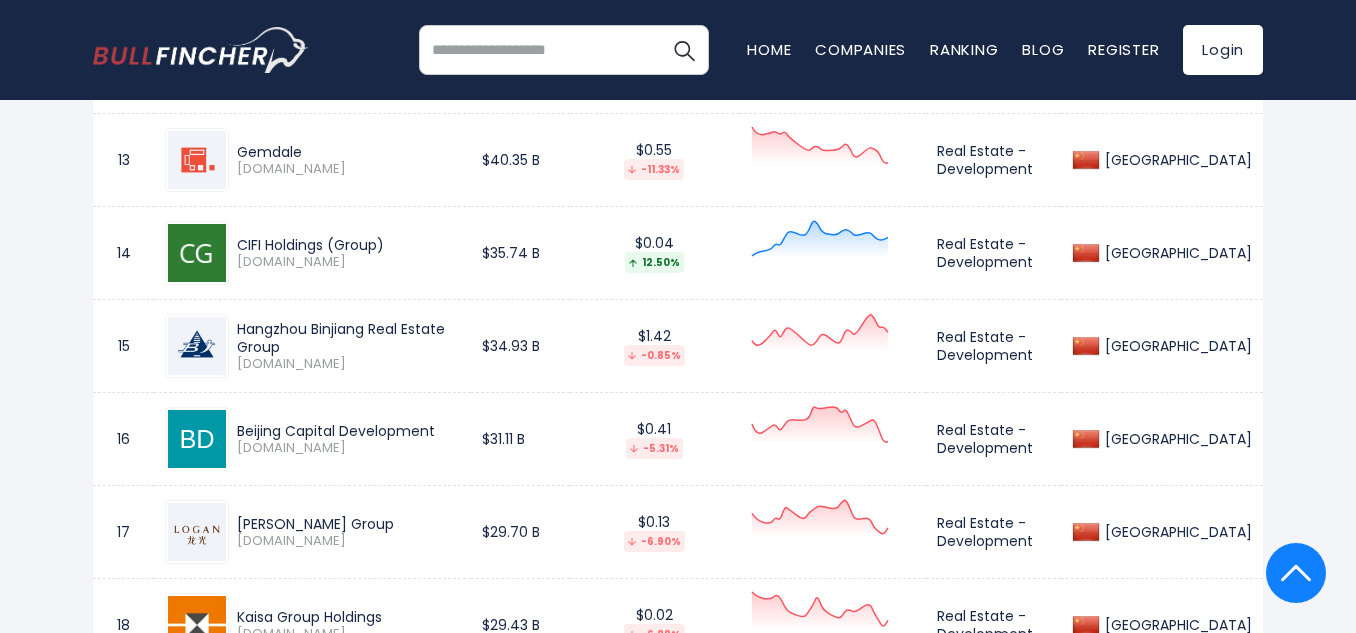 scroll, scrollTop: 2100, scrollLeft: 0, axis: vertical 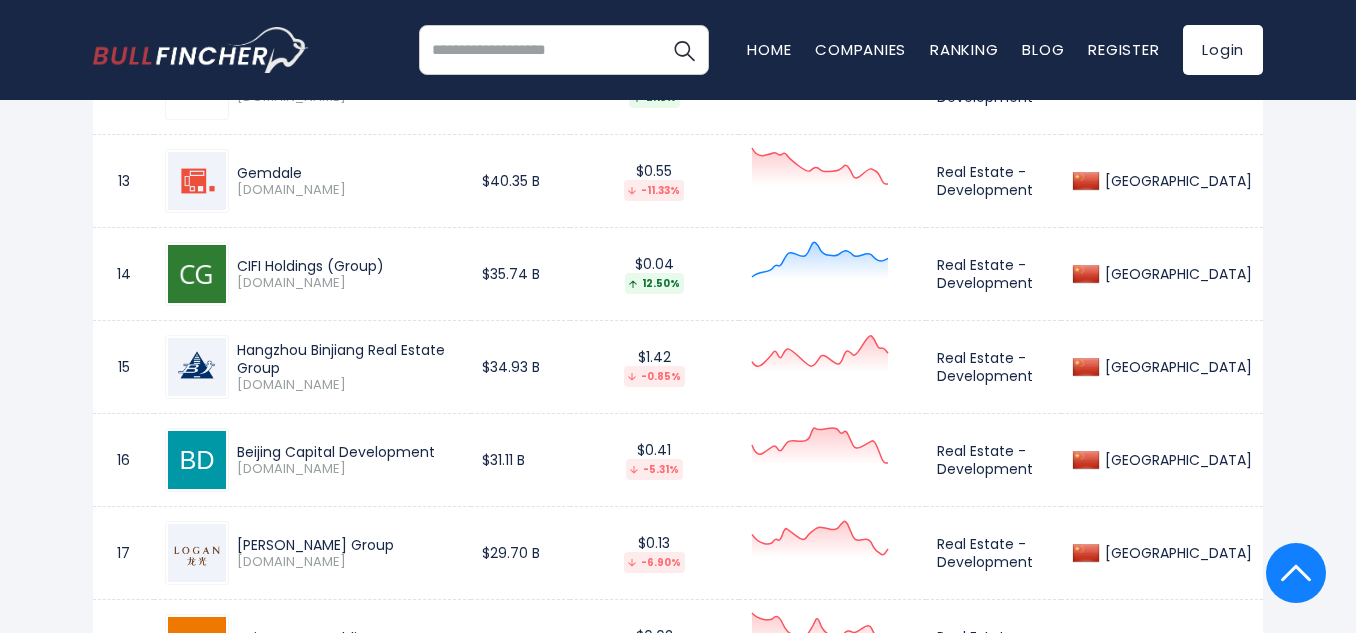 drag, startPoint x: 339, startPoint y: 546, endPoint x: 239, endPoint y: 531, distance: 101.118744 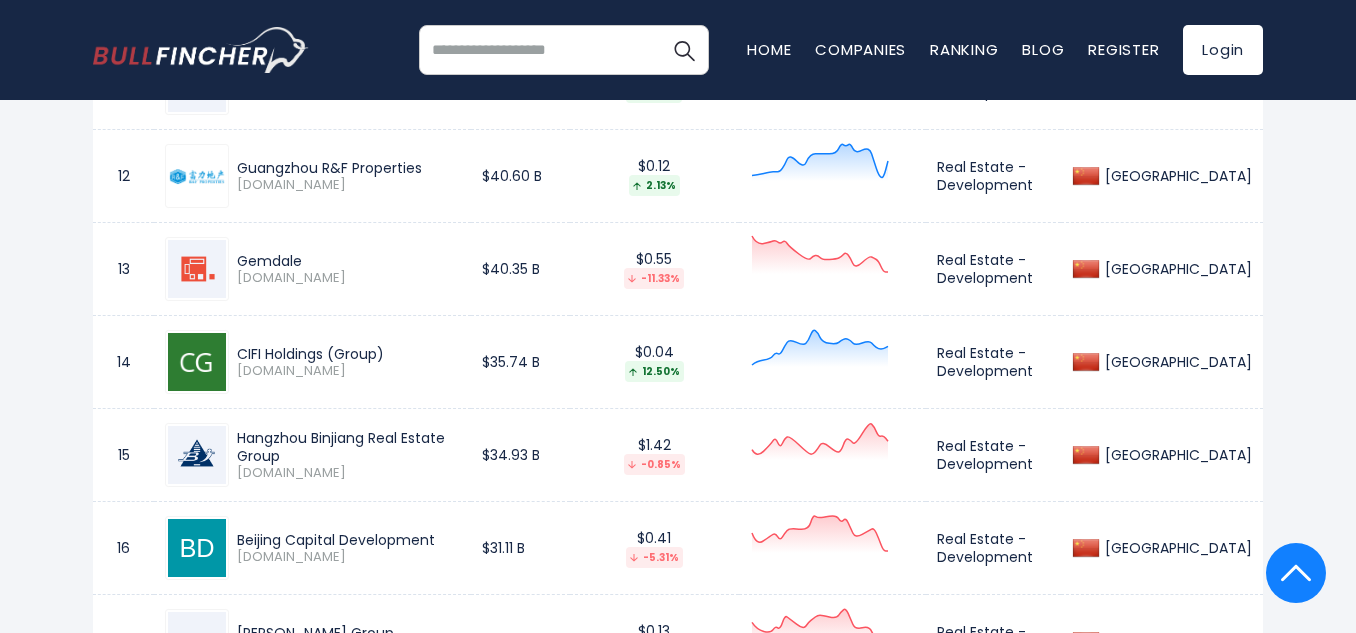 scroll, scrollTop: 2000, scrollLeft: 0, axis: vertical 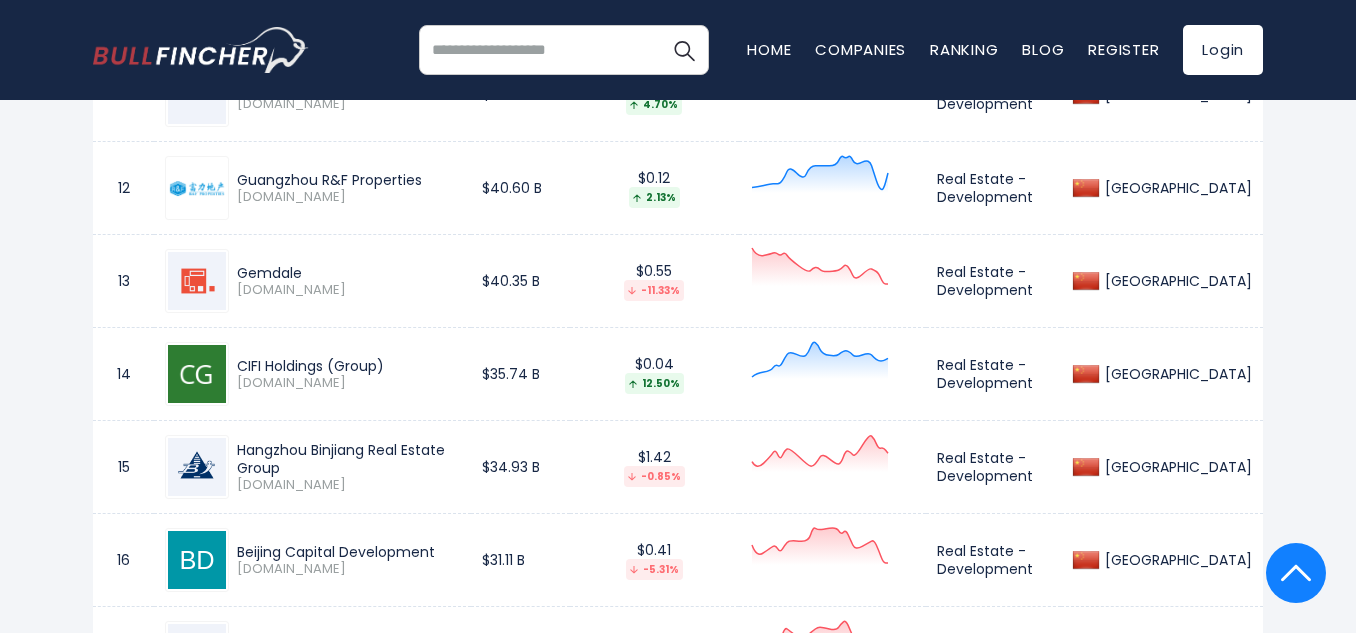drag, startPoint x: 427, startPoint y: 545, endPoint x: 238, endPoint y: 534, distance: 189.31984 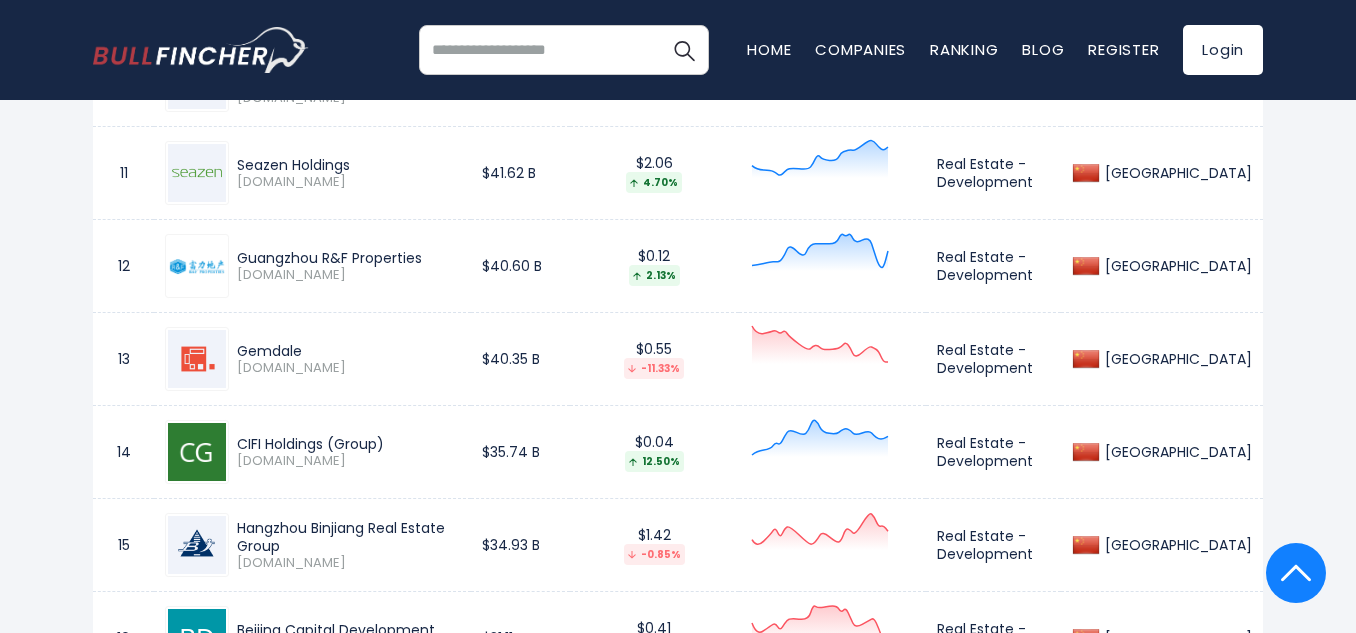 scroll, scrollTop: 1900, scrollLeft: 0, axis: vertical 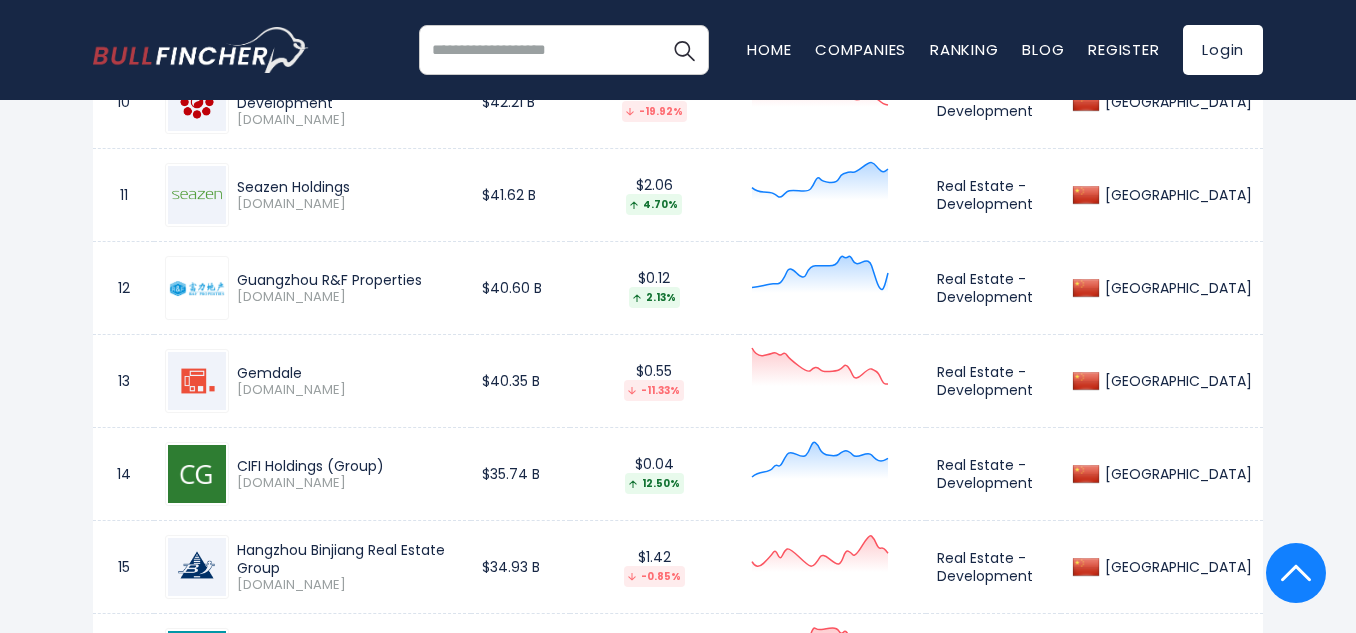 drag, startPoint x: 472, startPoint y: 553, endPoint x: 237, endPoint y: 551, distance: 235.00851 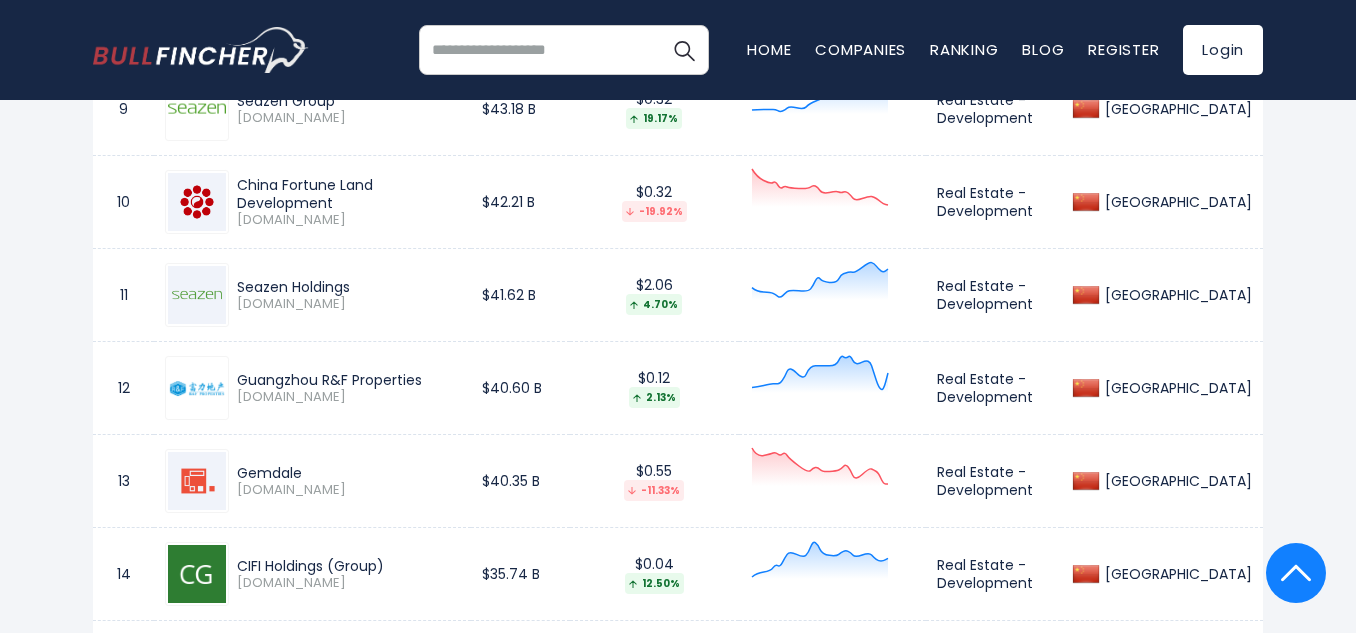 drag, startPoint x: 312, startPoint y: 472, endPoint x: 239, endPoint y: 456, distance: 74.73286 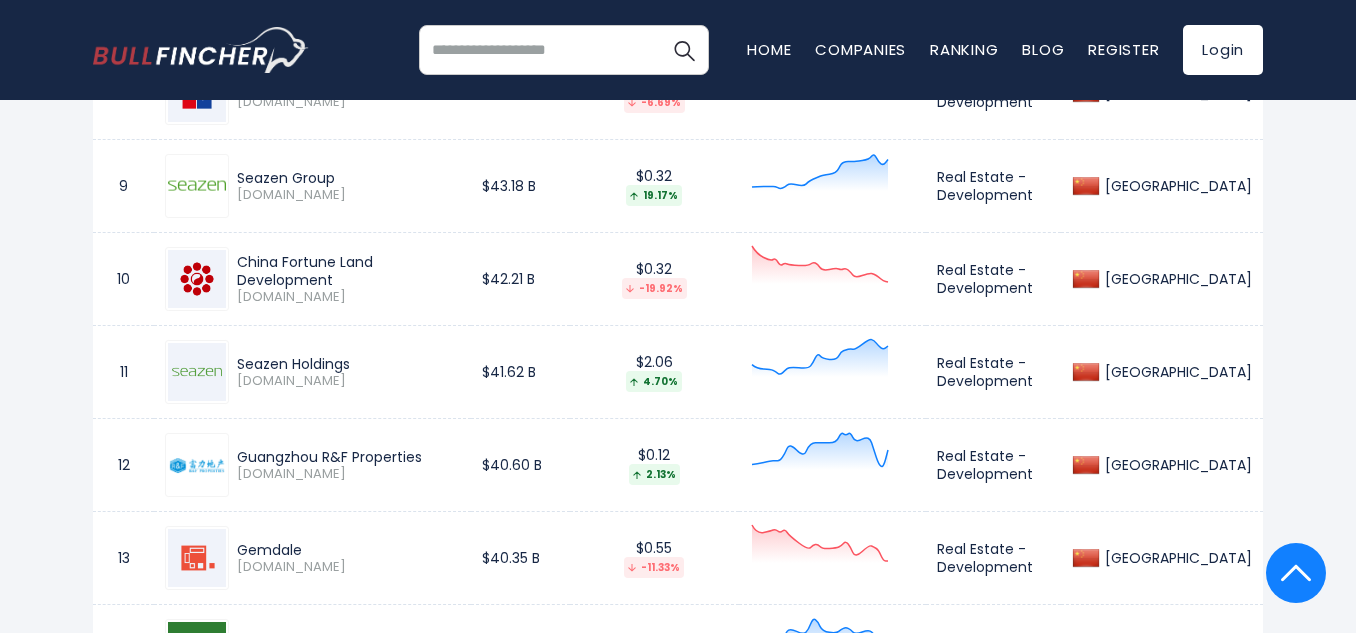 scroll, scrollTop: 1700, scrollLeft: 0, axis: vertical 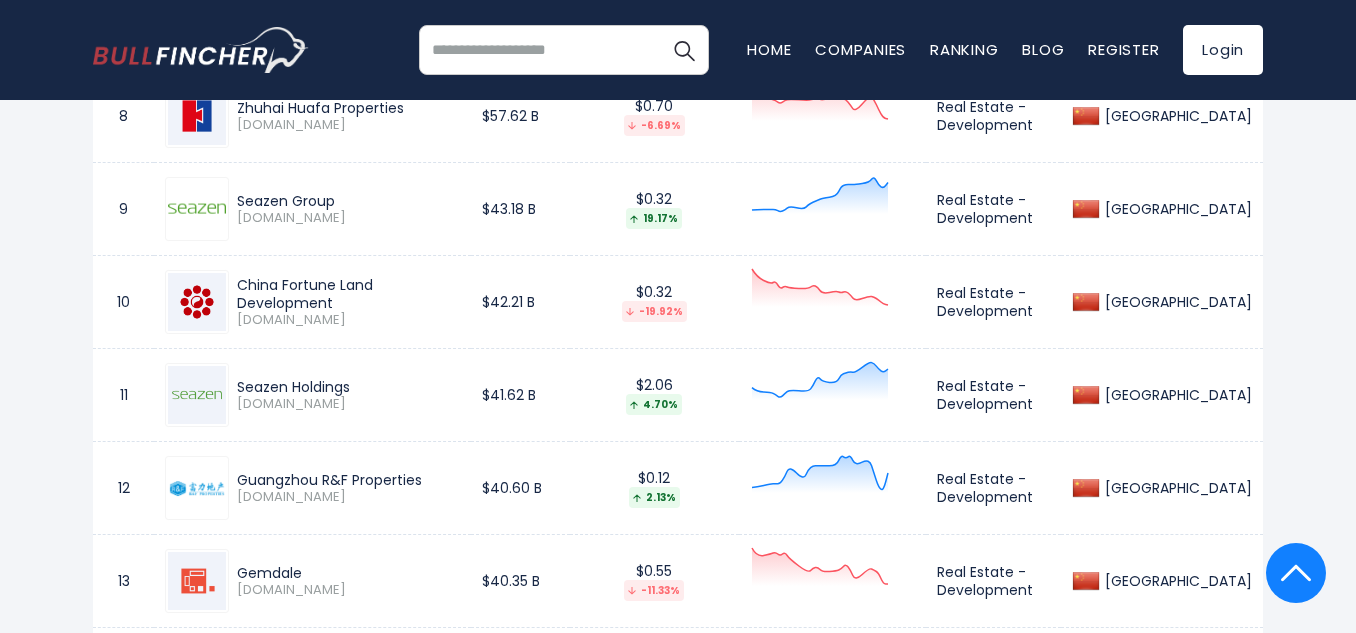 drag, startPoint x: 425, startPoint y: 474, endPoint x: 235, endPoint y: 478, distance: 190.0421 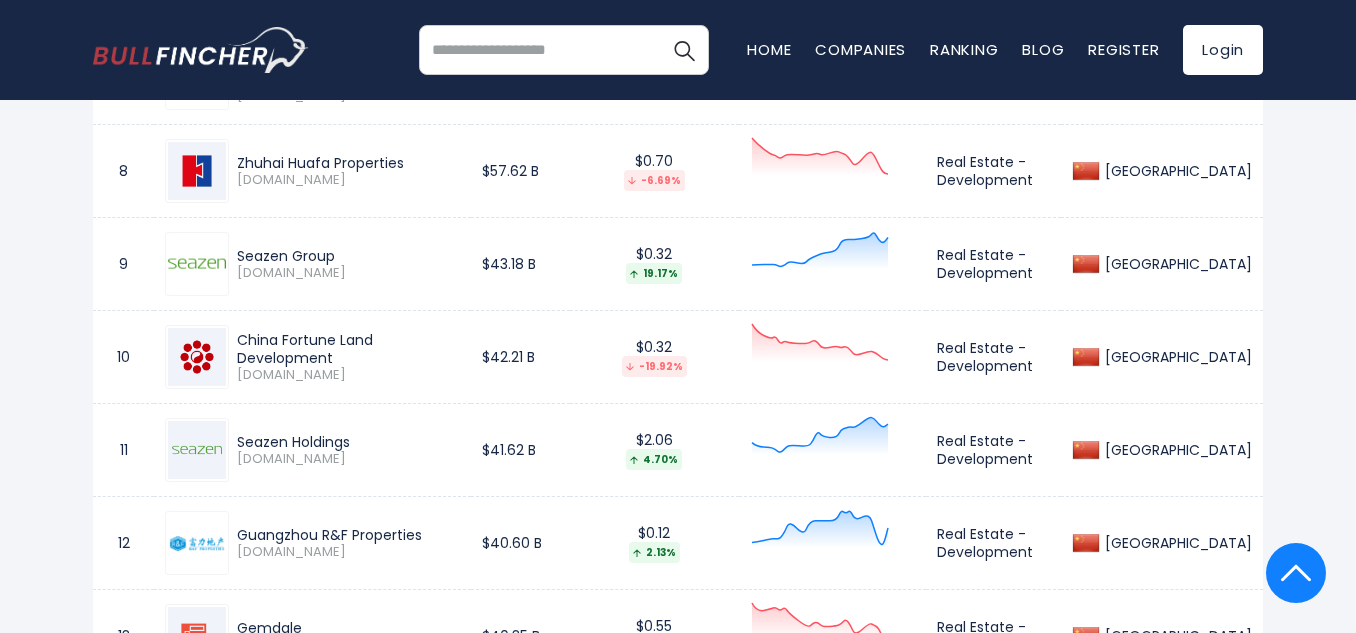 scroll, scrollTop: 1600, scrollLeft: 0, axis: vertical 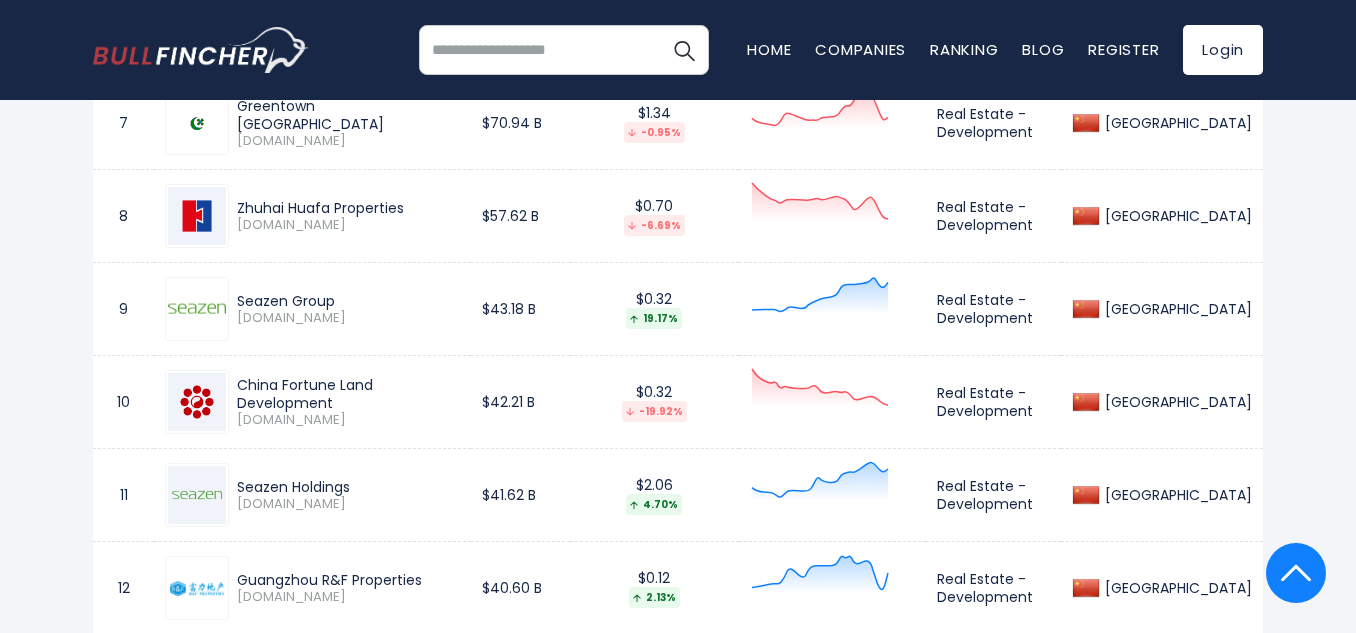 drag, startPoint x: 333, startPoint y: 478, endPoint x: 238, endPoint y: 472, distance: 95.189285 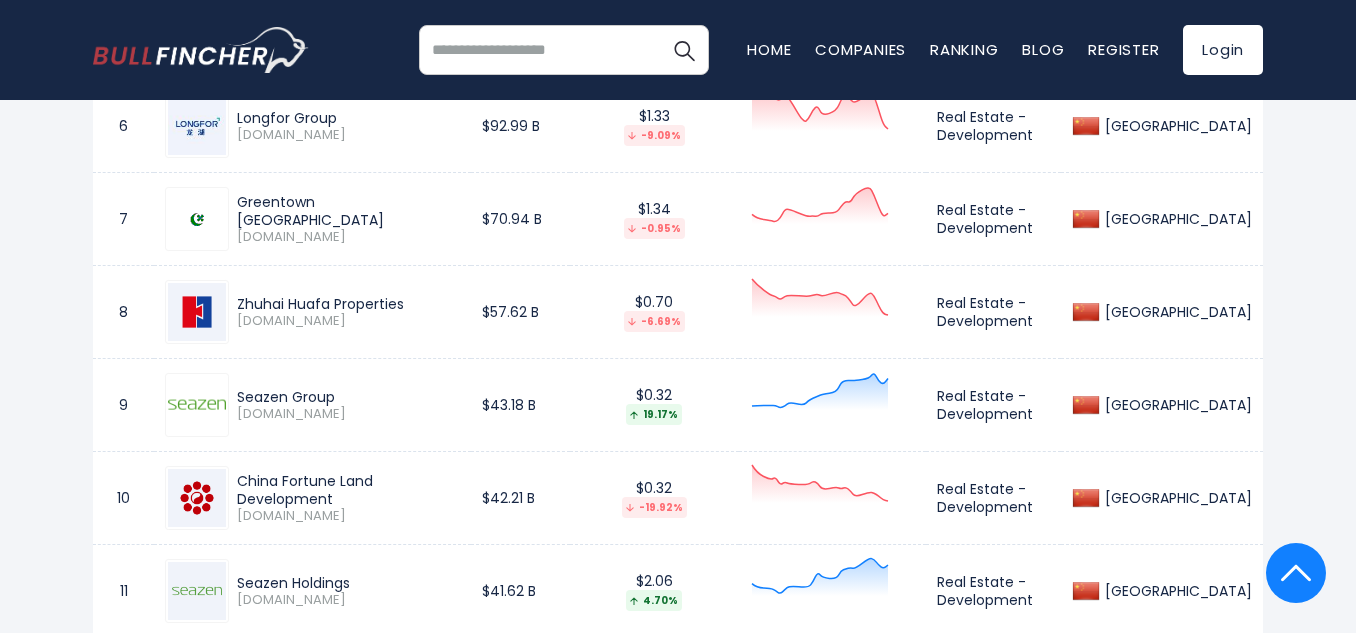 scroll, scrollTop: 1400, scrollLeft: 0, axis: vertical 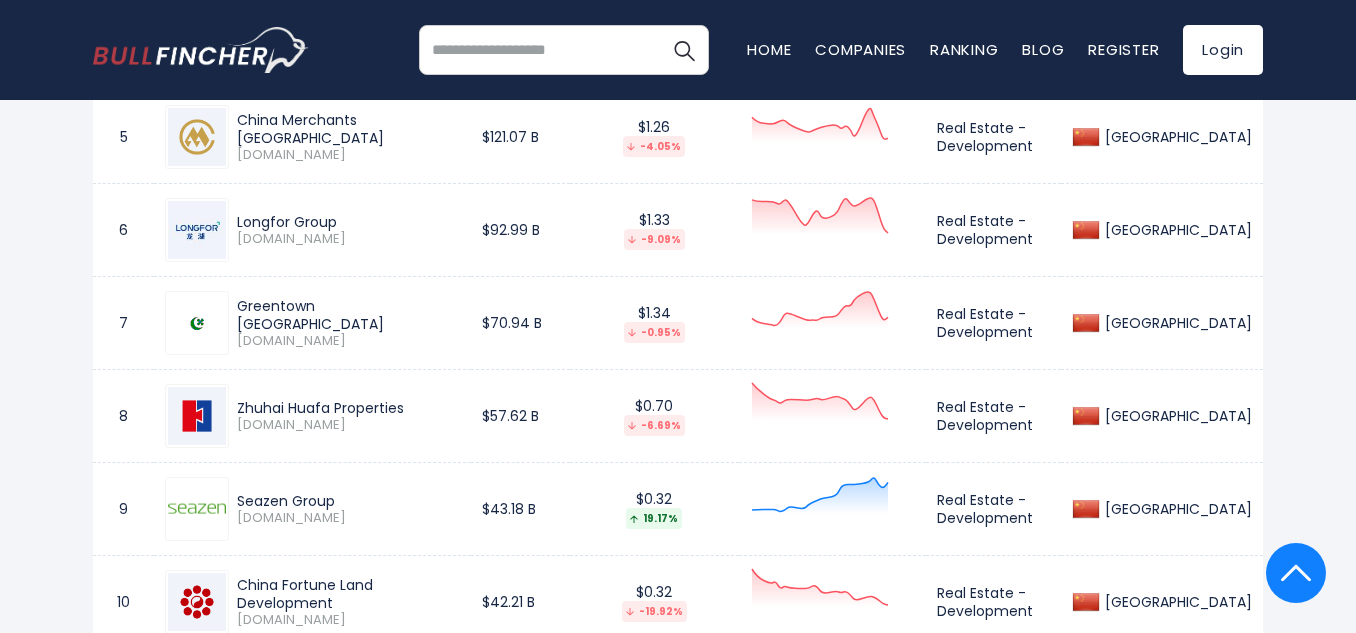 drag, startPoint x: 353, startPoint y: 397, endPoint x: 233, endPoint y: 397, distance: 120 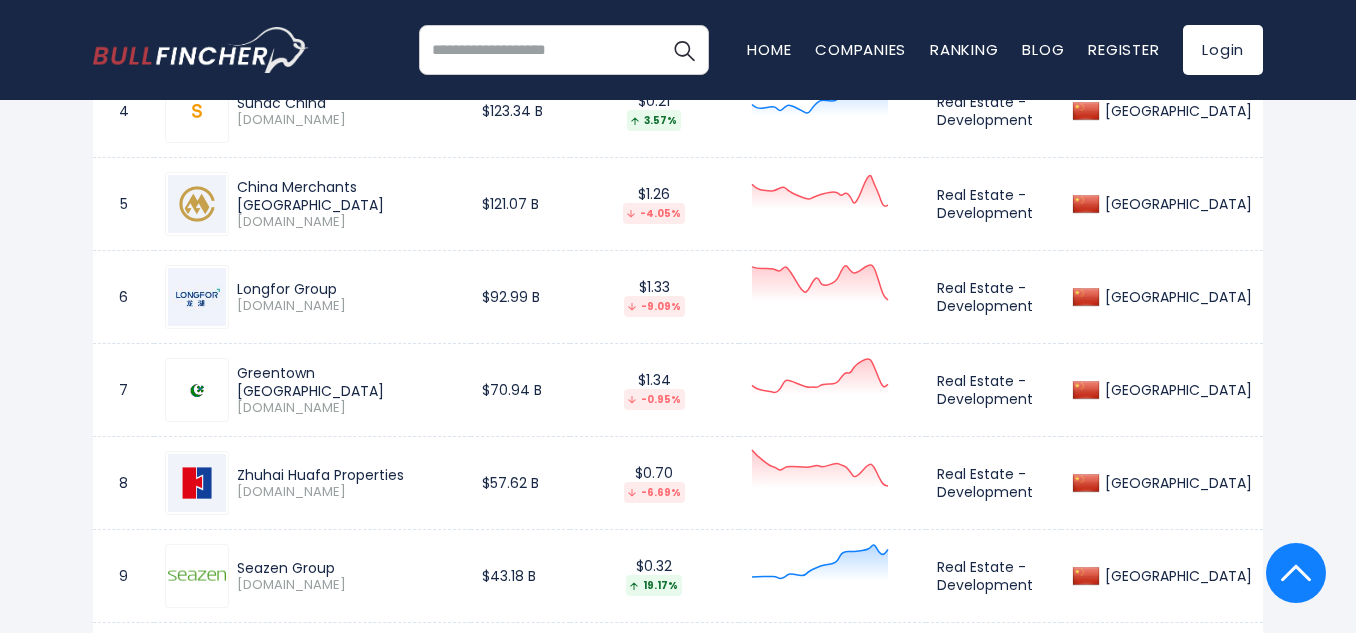 scroll, scrollTop: 1300, scrollLeft: 0, axis: vertical 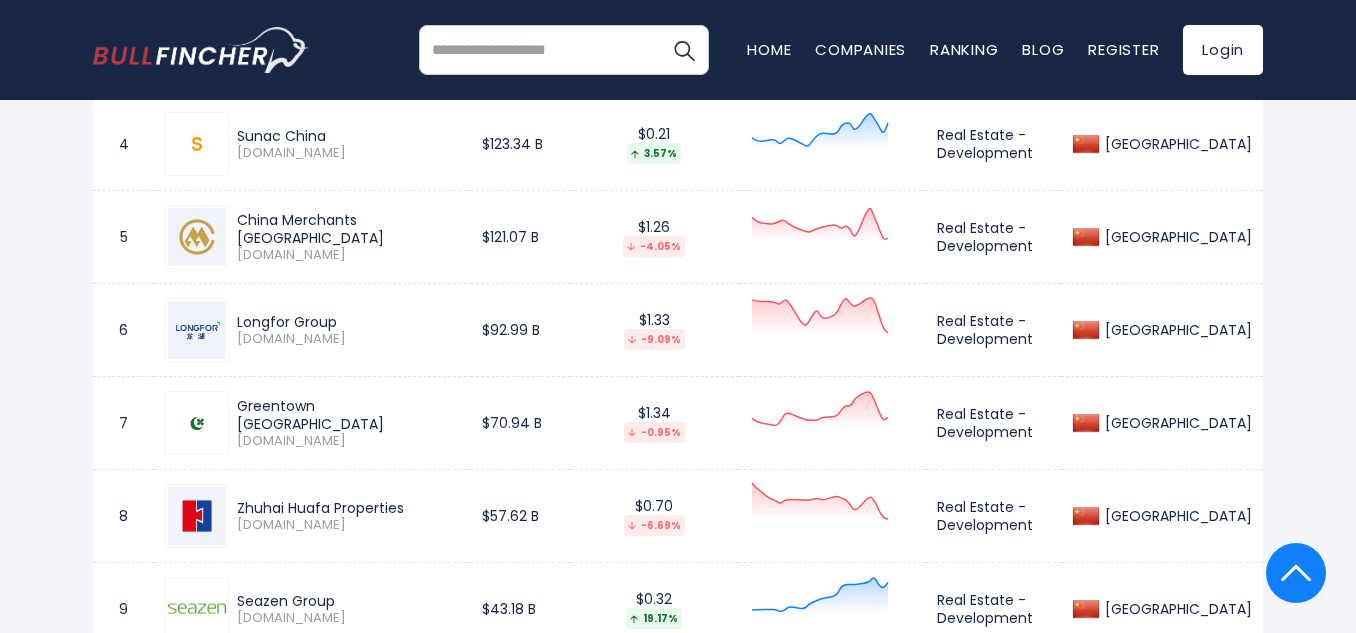 drag, startPoint x: 354, startPoint y: 314, endPoint x: 239, endPoint y: 306, distance: 115.27792 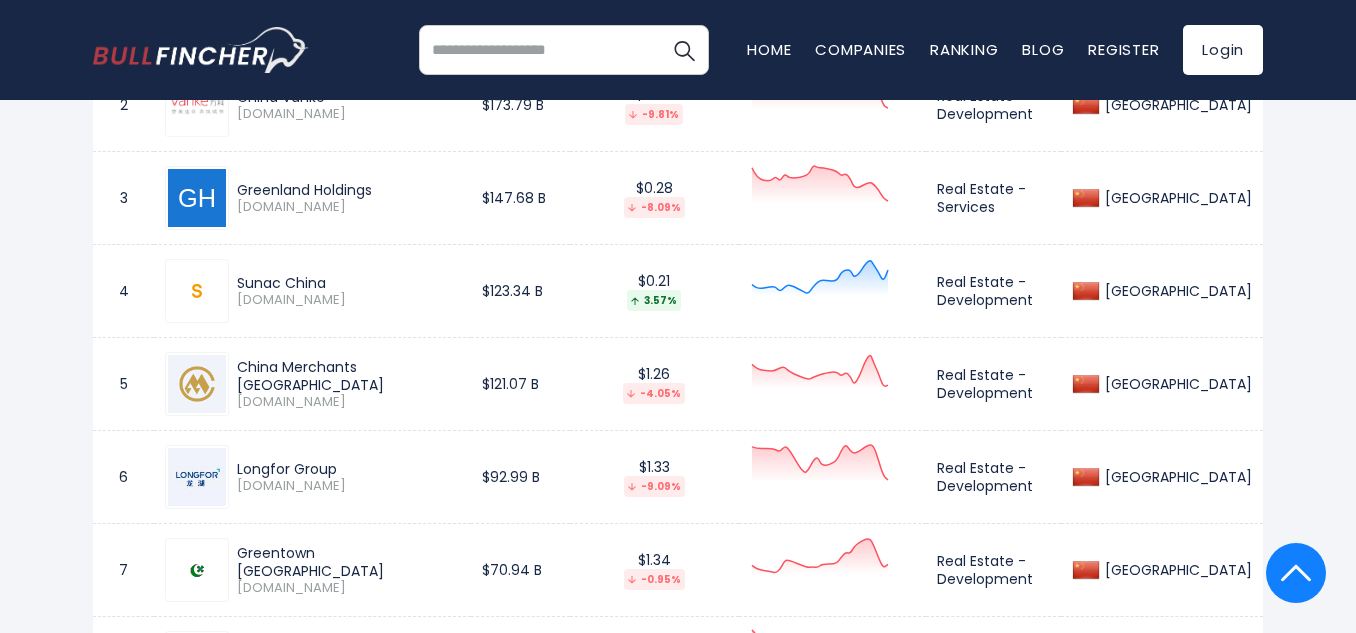scroll, scrollTop: 1100, scrollLeft: 0, axis: vertical 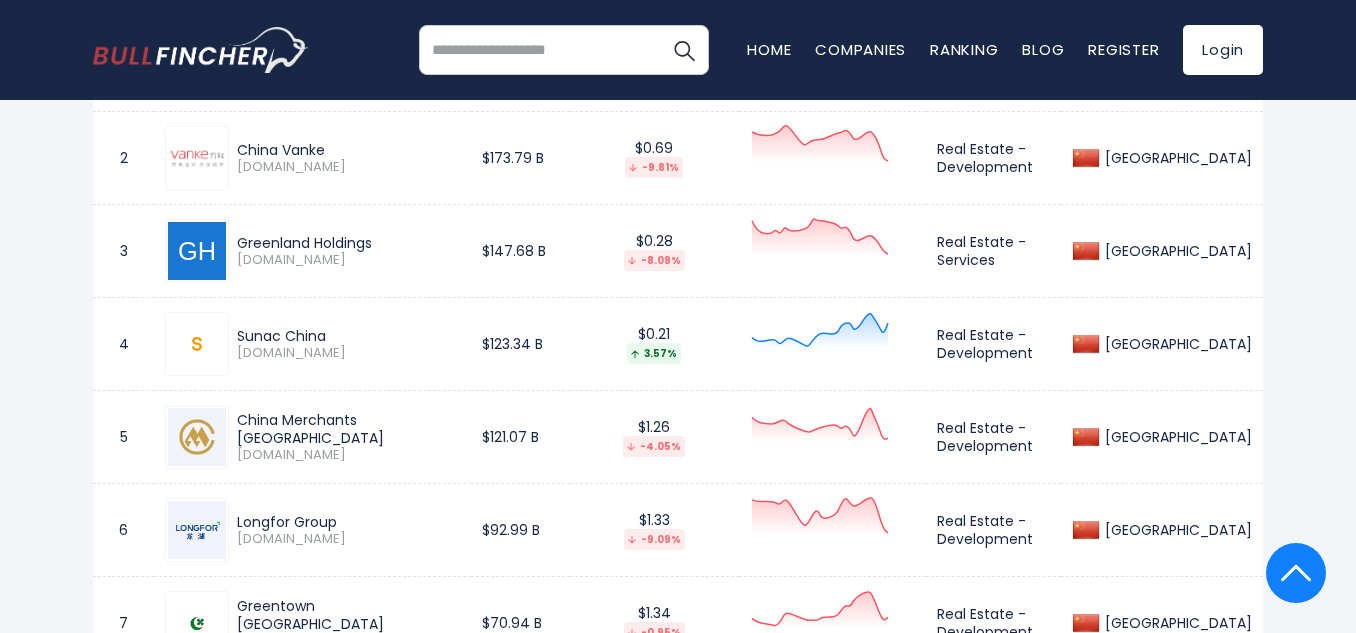 drag, startPoint x: 526, startPoint y: 433, endPoint x: 238, endPoint y: 414, distance: 288.62607 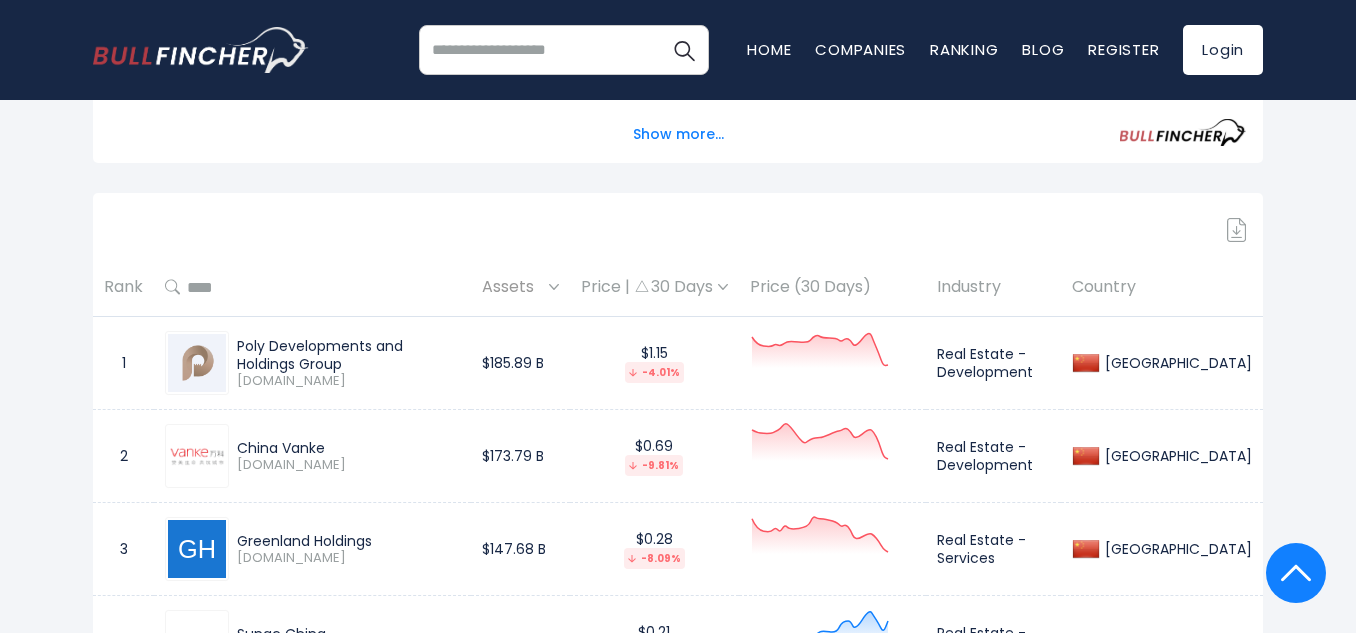scroll, scrollTop: 800, scrollLeft: 0, axis: vertical 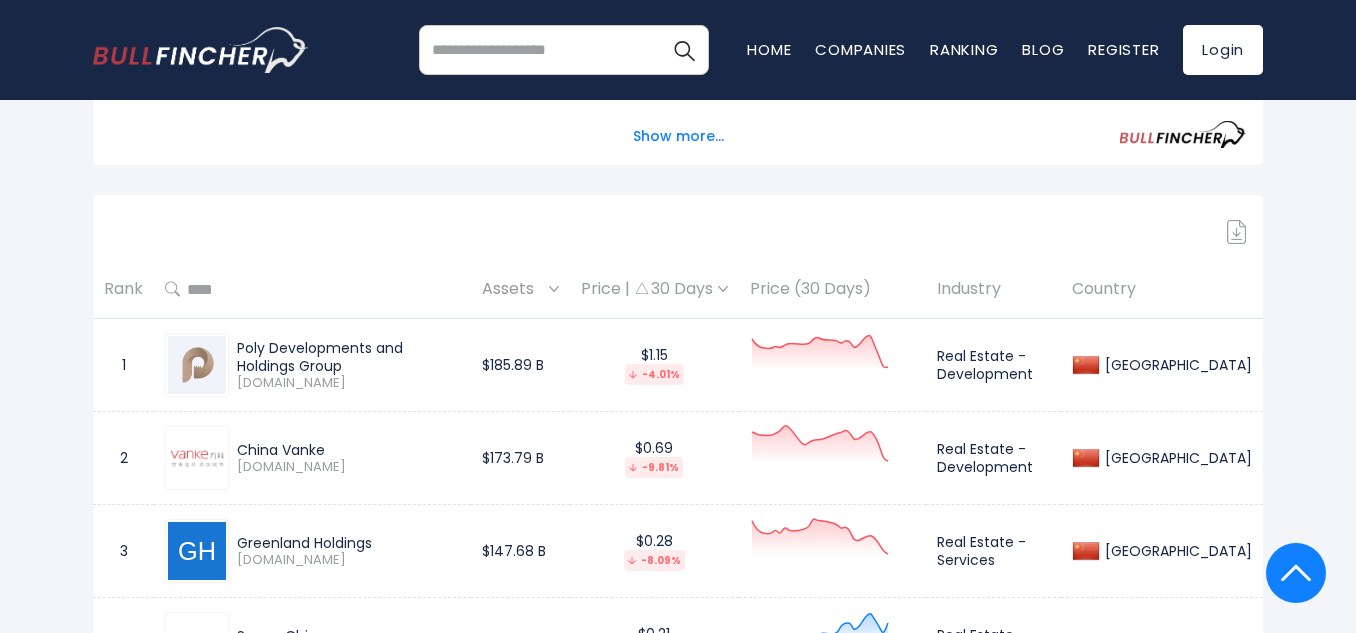 drag, startPoint x: 396, startPoint y: 543, endPoint x: 232, endPoint y: 539, distance: 164.04877 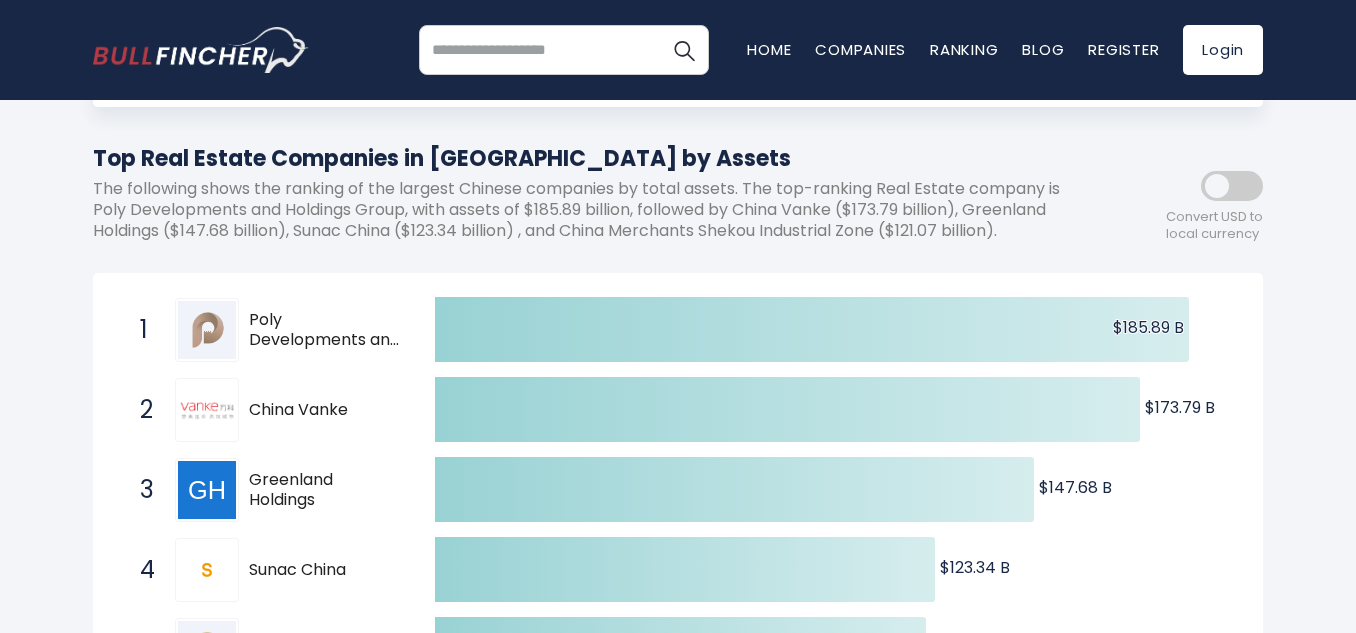 click on "[GEOGRAPHIC_DATA]
Entire World   30,379
[GEOGRAPHIC_DATA]
[GEOGRAPHIC_DATA]" at bounding box center (678, 9809) 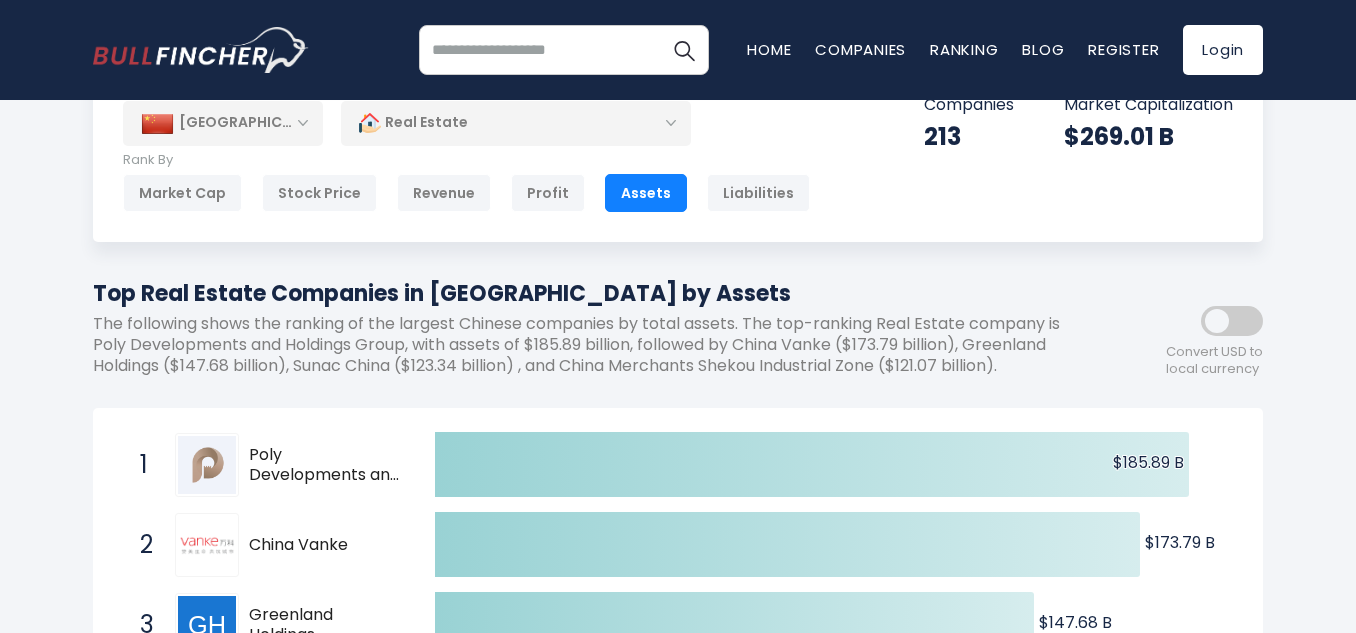 scroll, scrollTop: 0, scrollLeft: 0, axis: both 